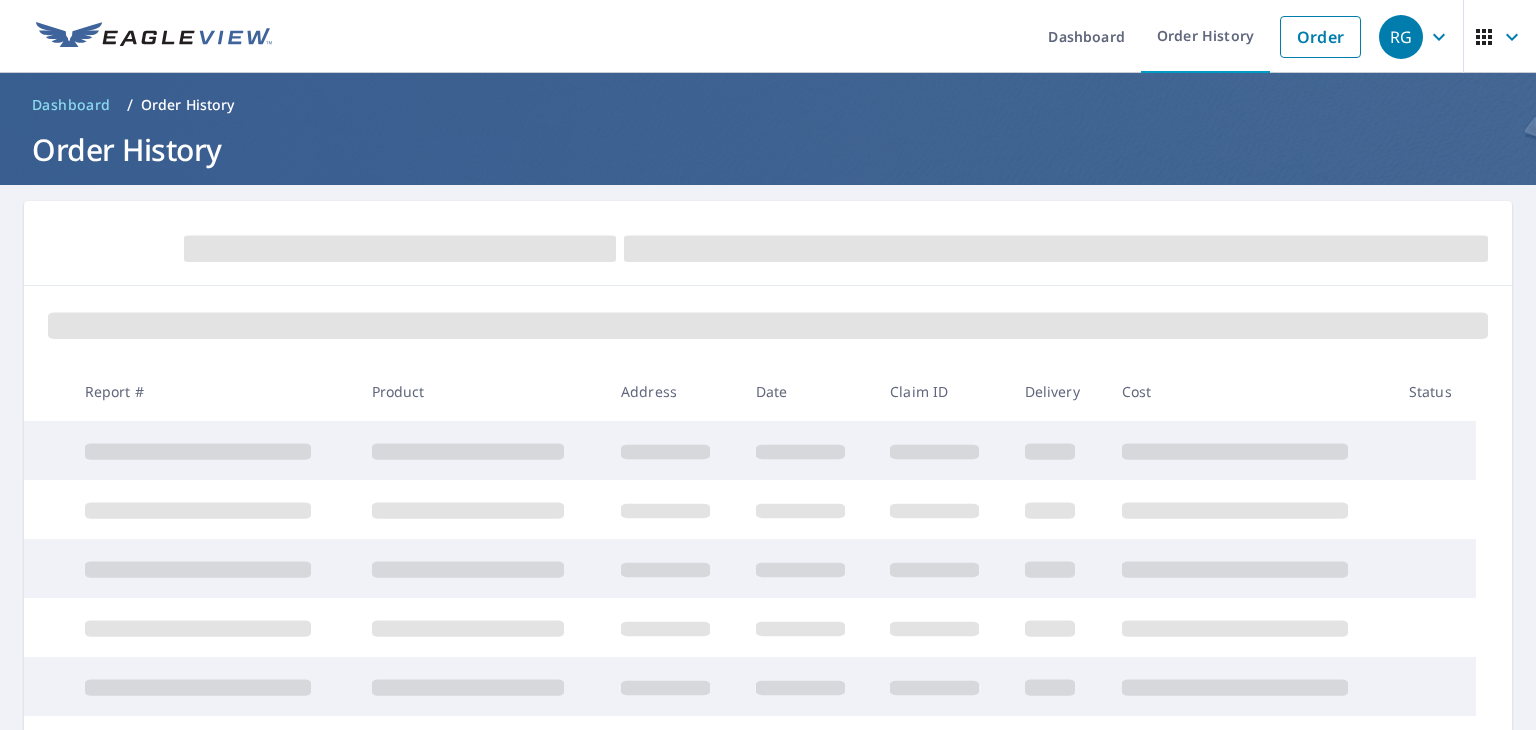 scroll, scrollTop: 0, scrollLeft: 0, axis: both 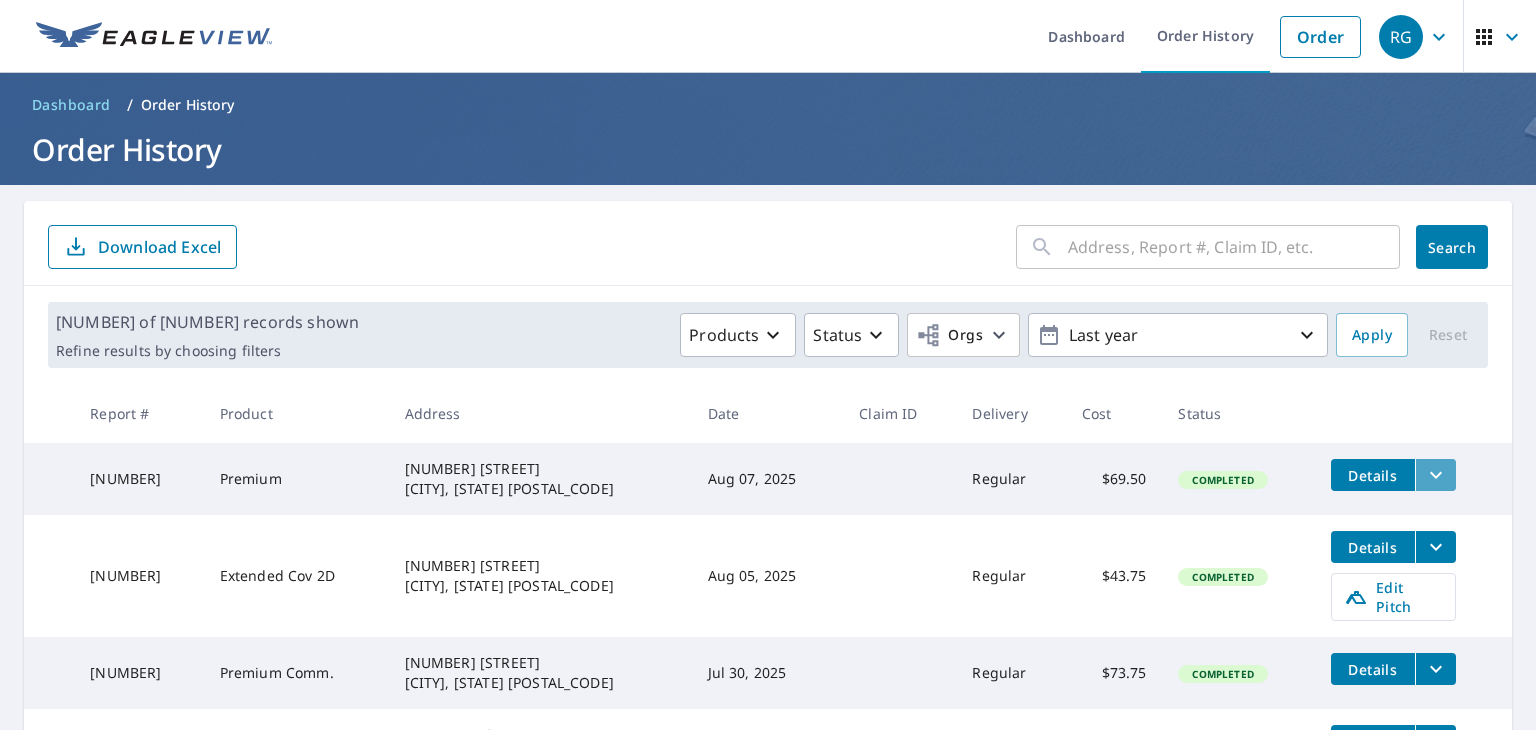 click 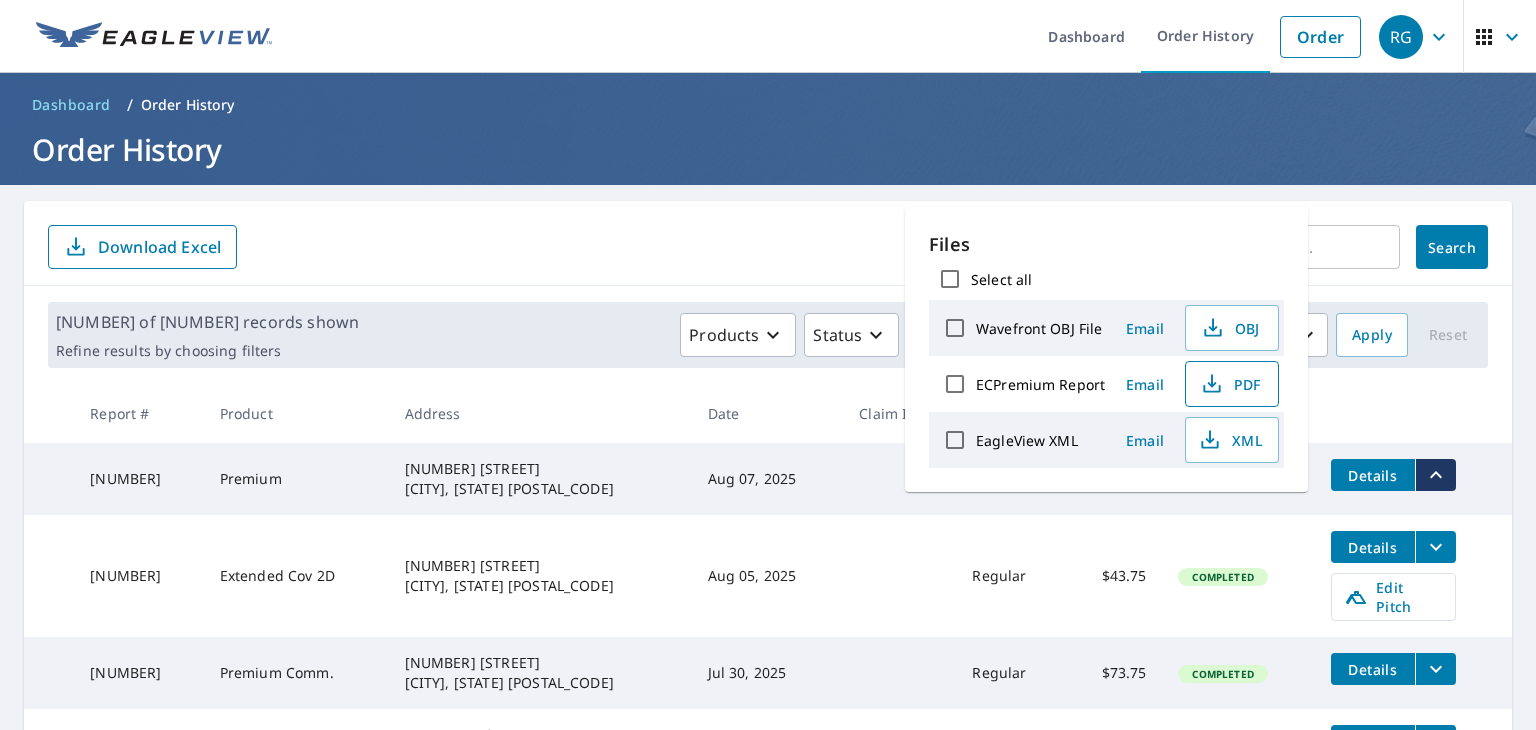 click on "PDF" at bounding box center [1230, 384] 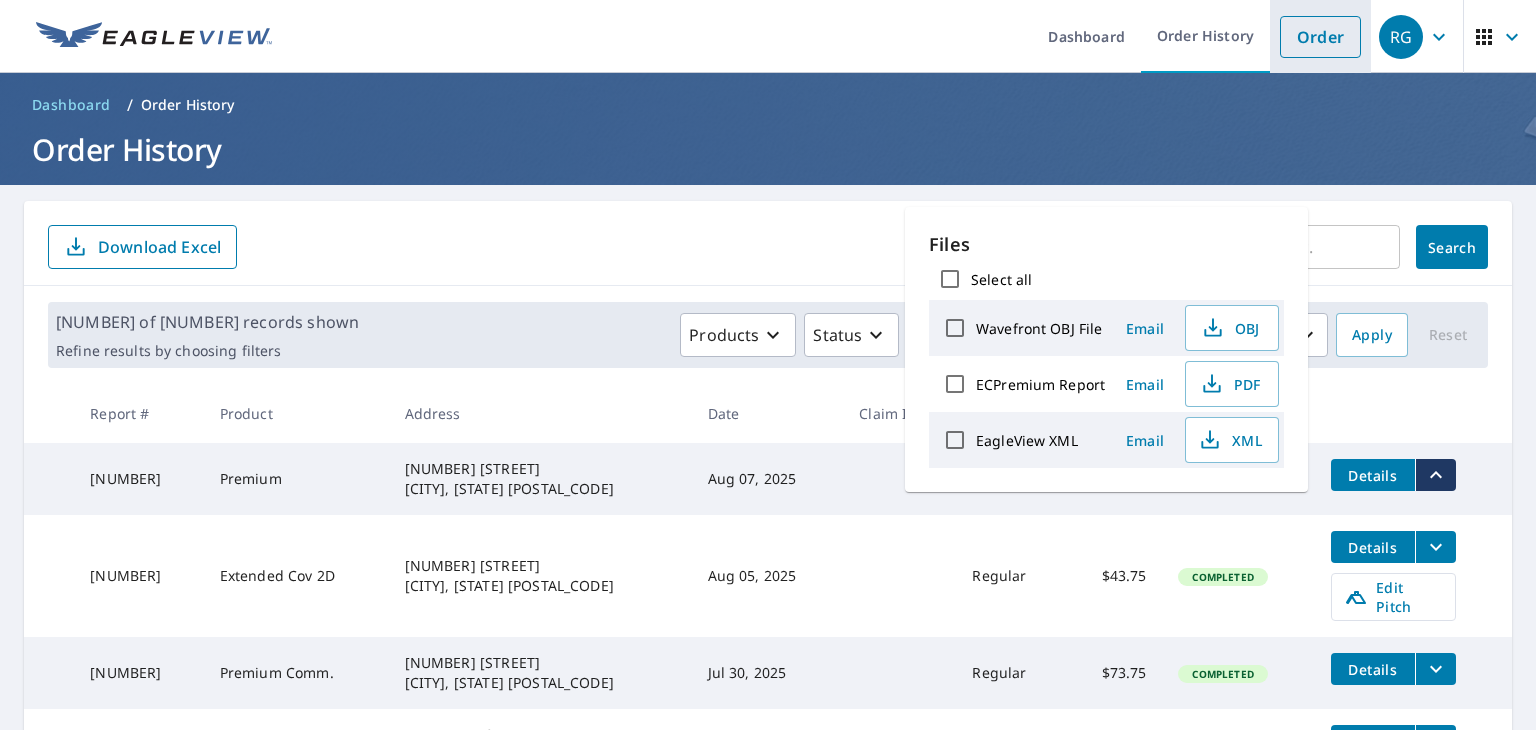 click on "Order" at bounding box center (1320, 37) 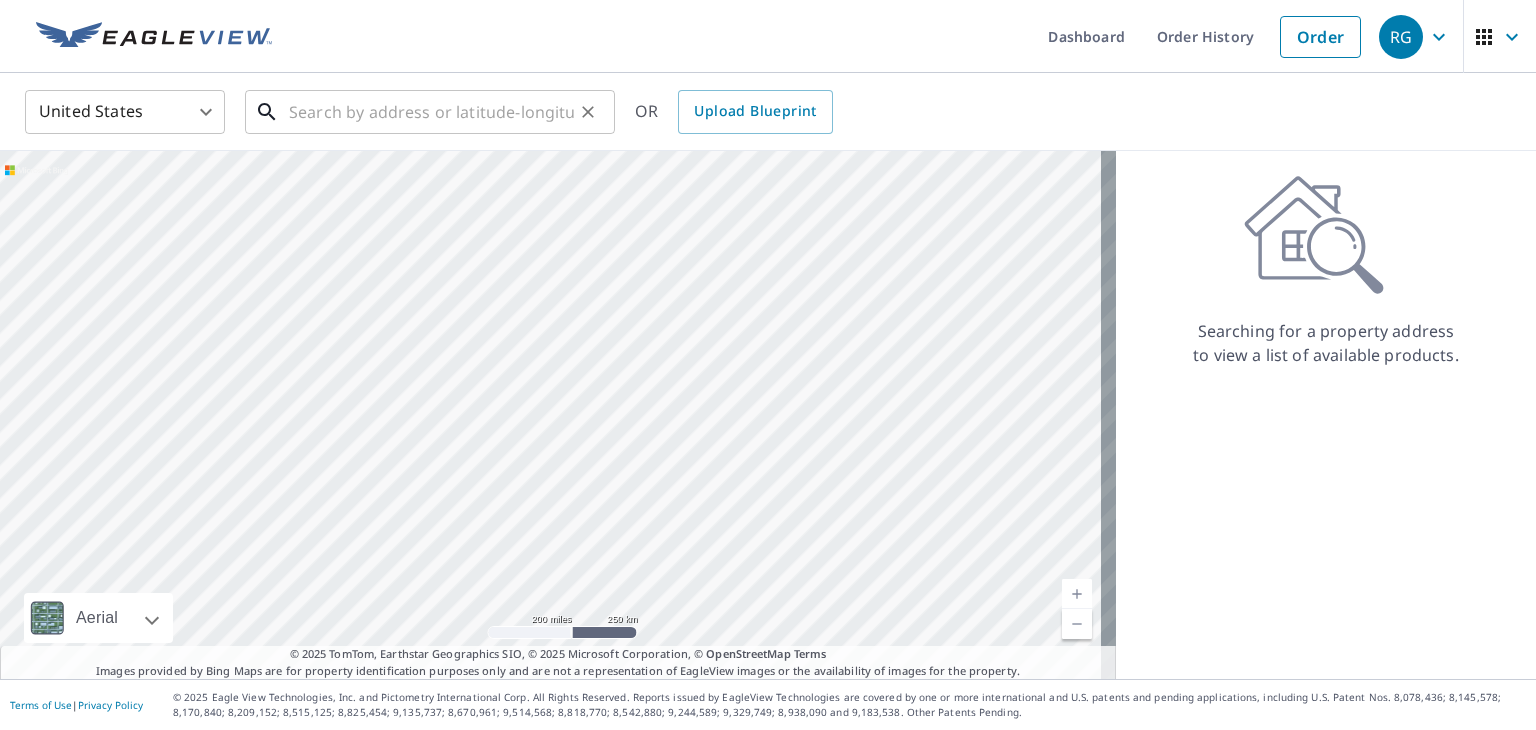 click at bounding box center [431, 112] 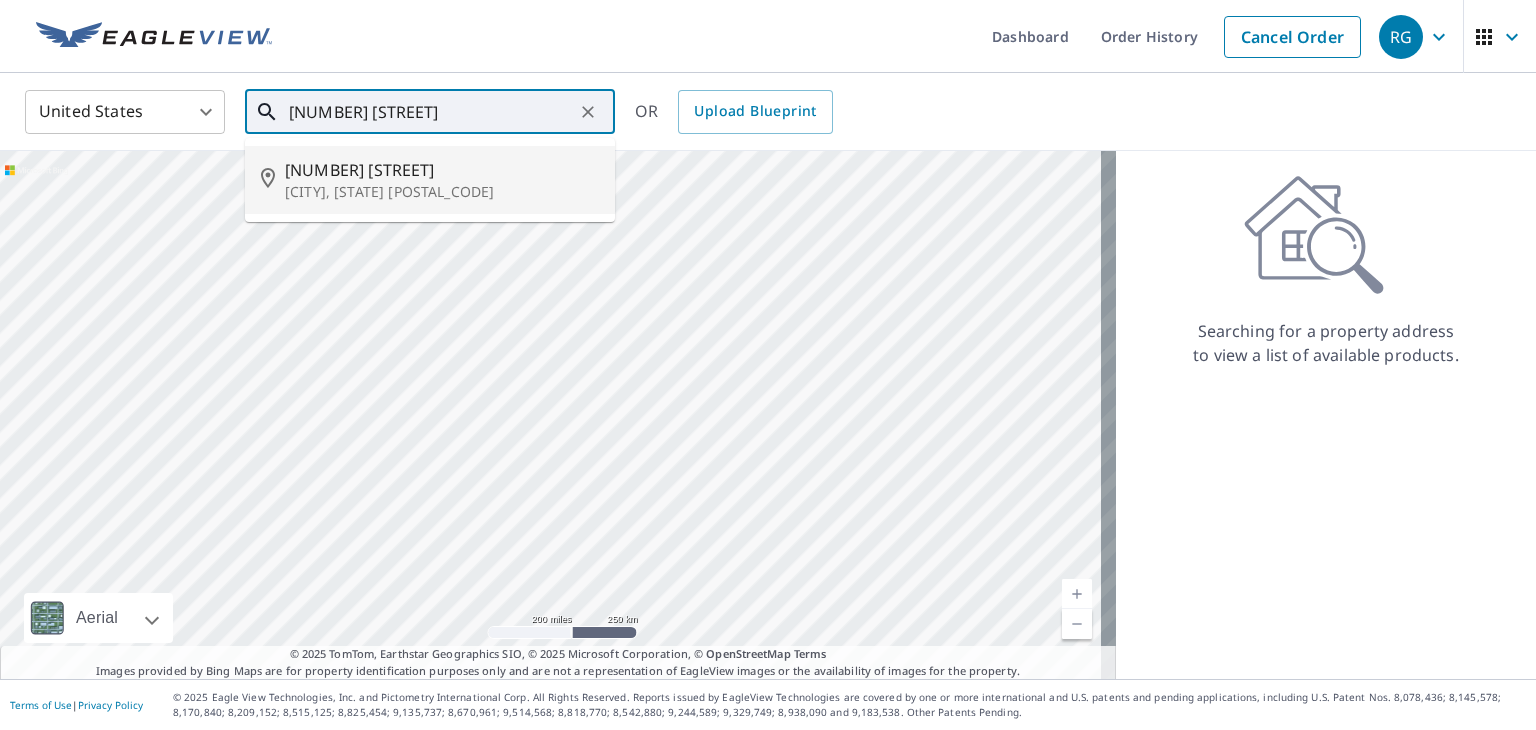 click on "[NUMBER] [STREET]" at bounding box center (442, 170) 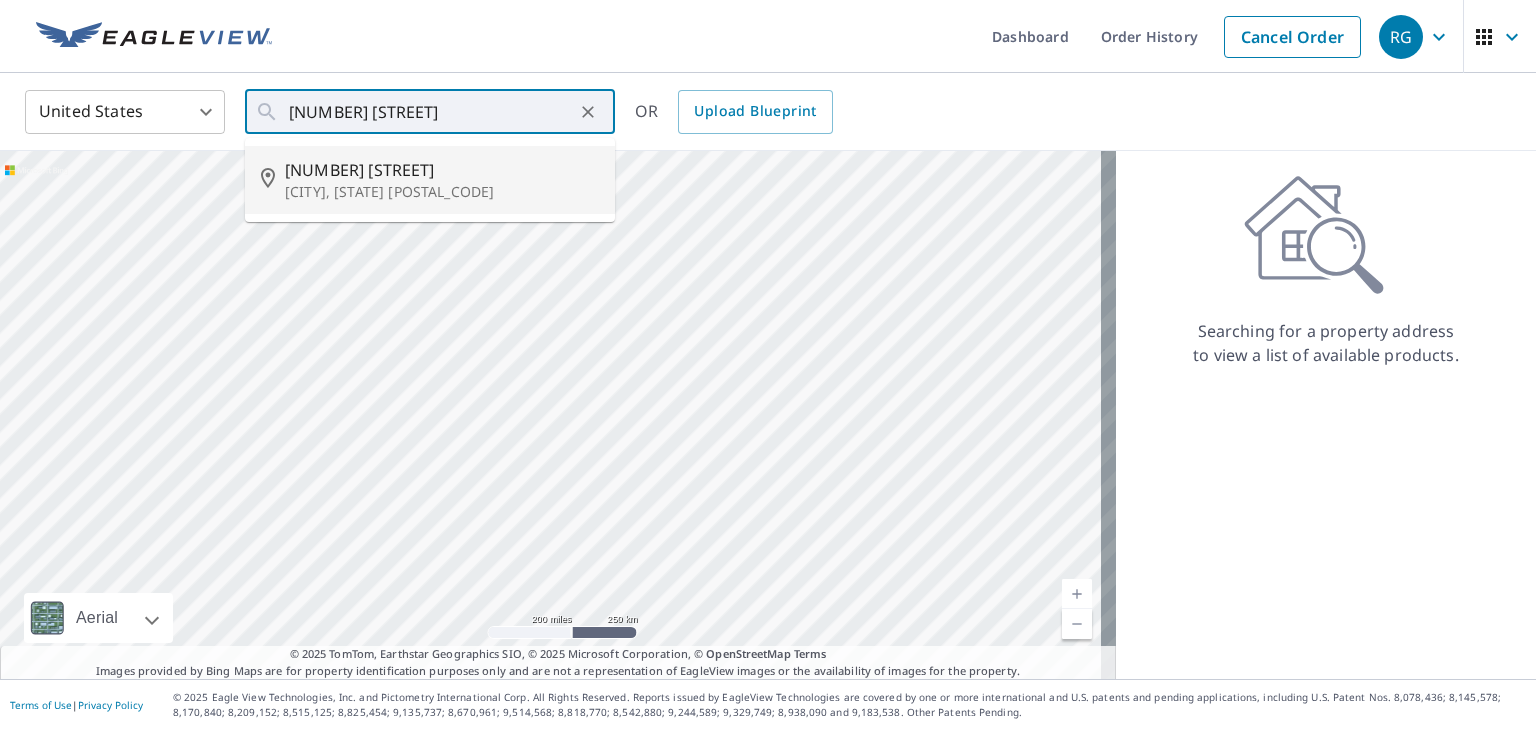 type on "[NUMBER] [STREET] [CITY], [STATE] [POSTAL_CODE]" 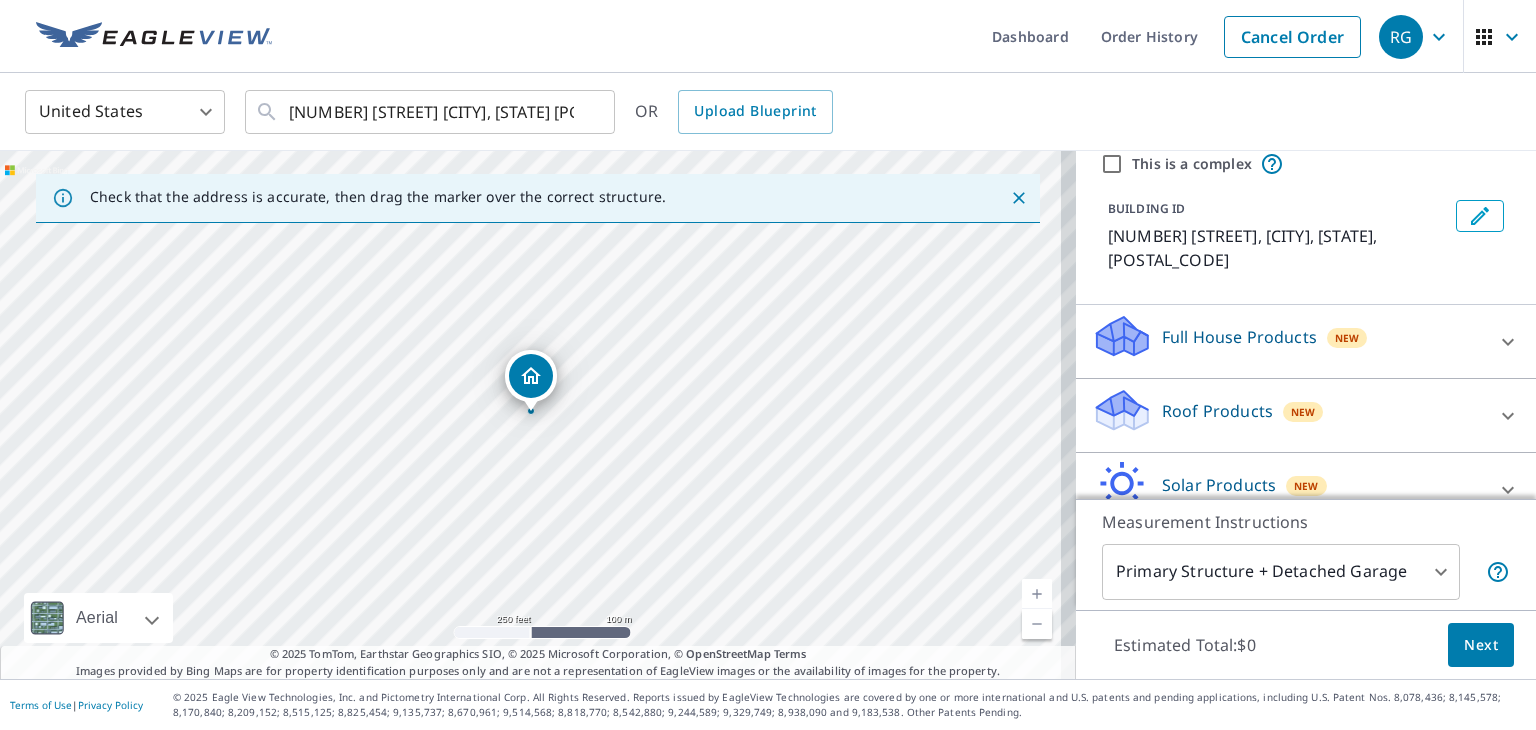 scroll, scrollTop: 97, scrollLeft: 0, axis: vertical 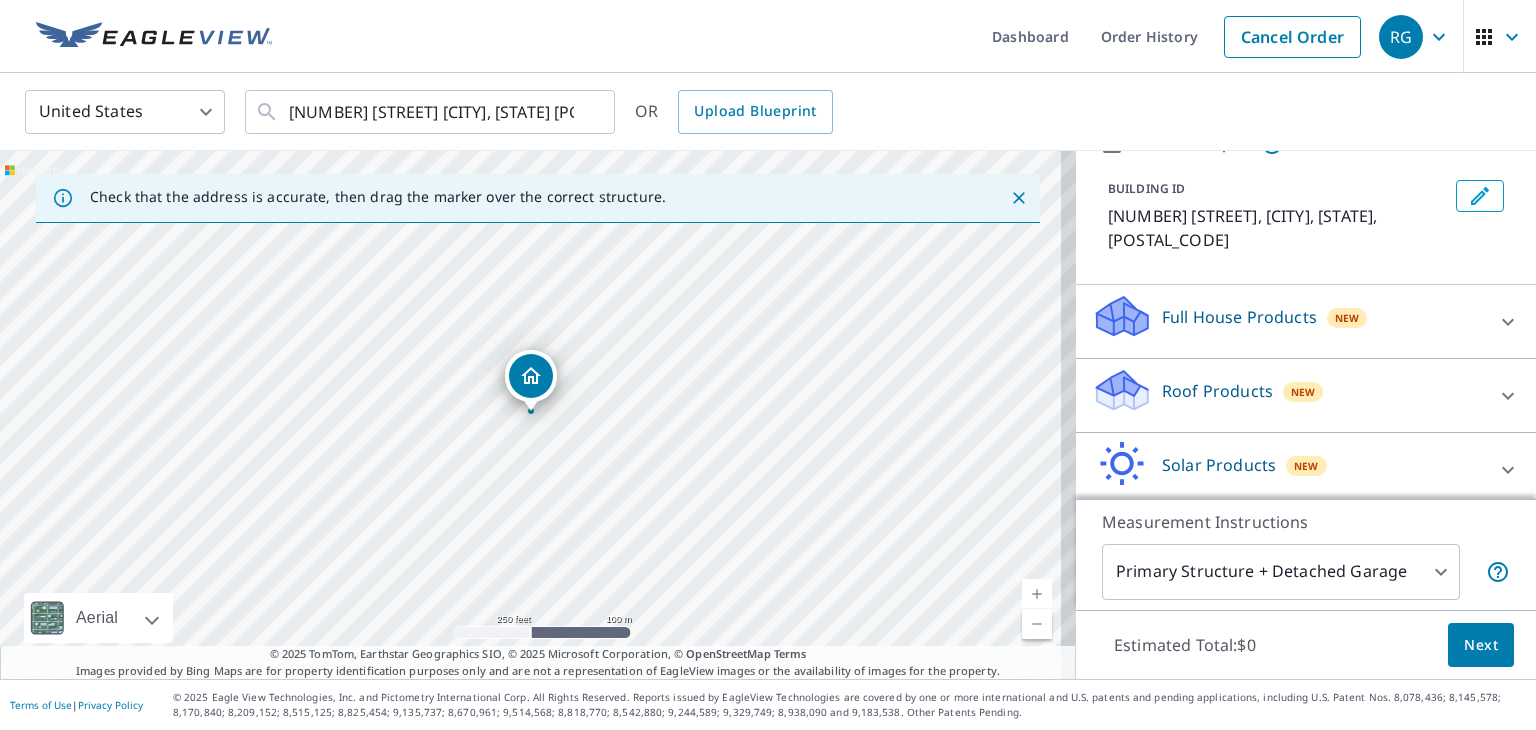 click 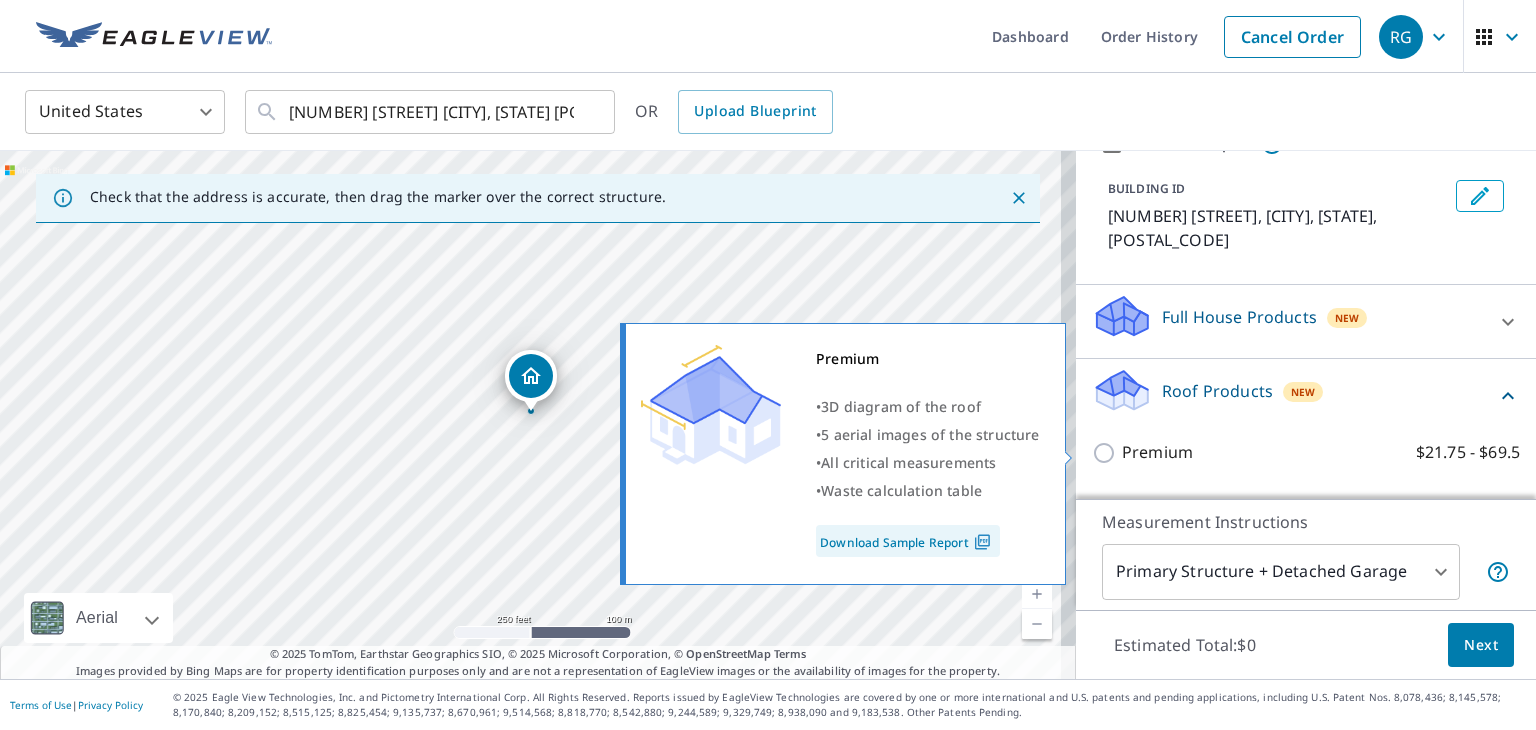 click on "Premium $21.75 - $69.5" at bounding box center (1107, 453) 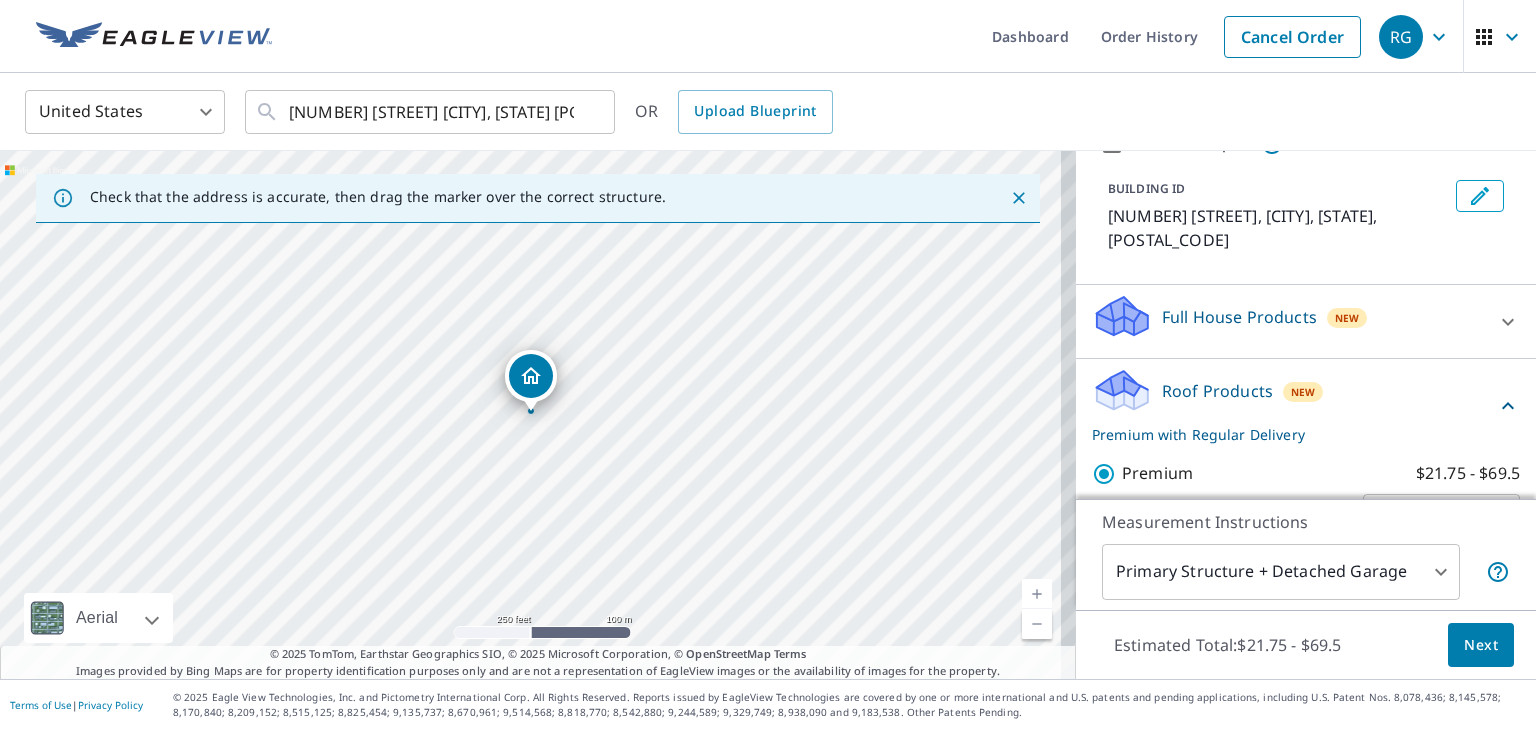 click on "Next" at bounding box center (1481, 645) 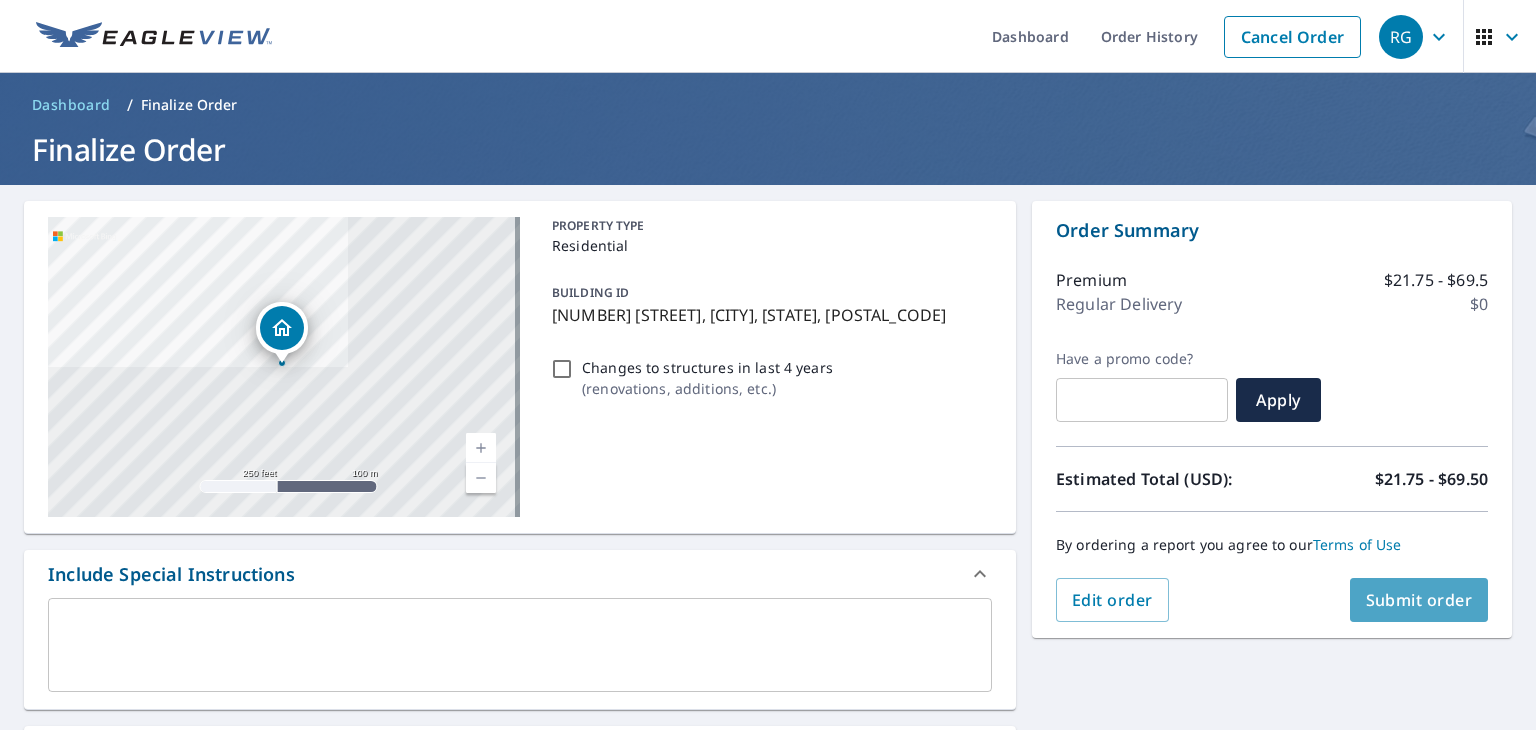 click on "Submit order" at bounding box center (1419, 600) 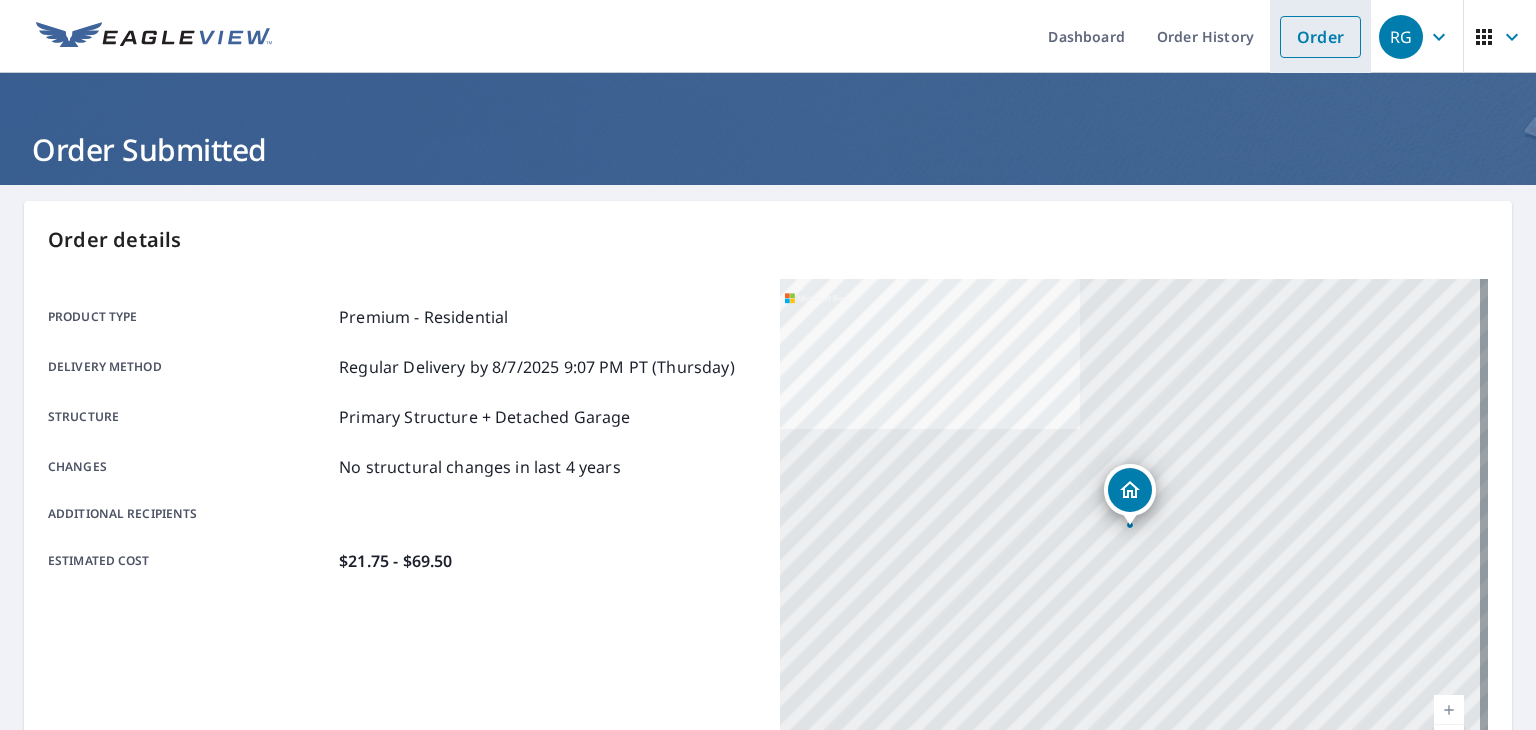 click on "Order" at bounding box center (1320, 37) 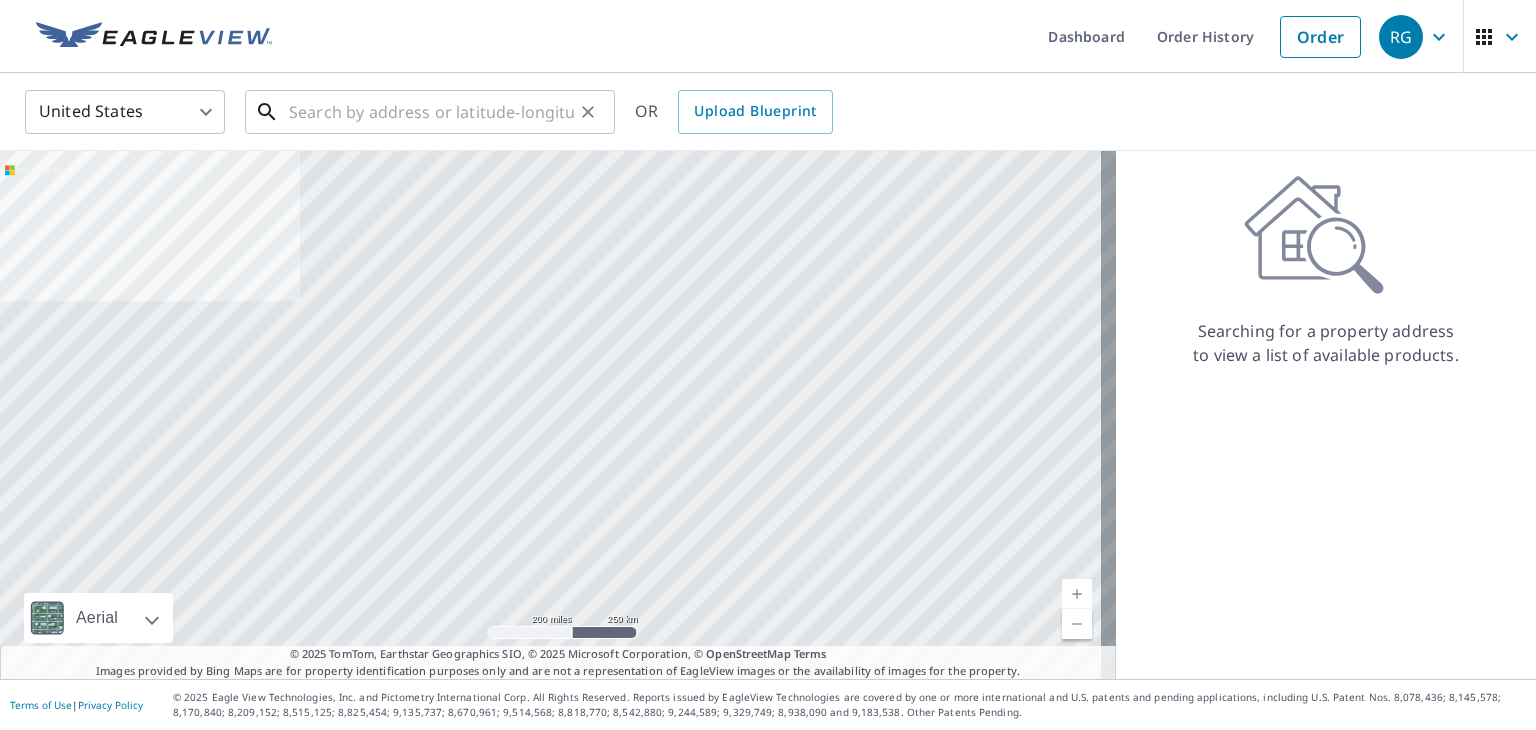 click at bounding box center [431, 112] 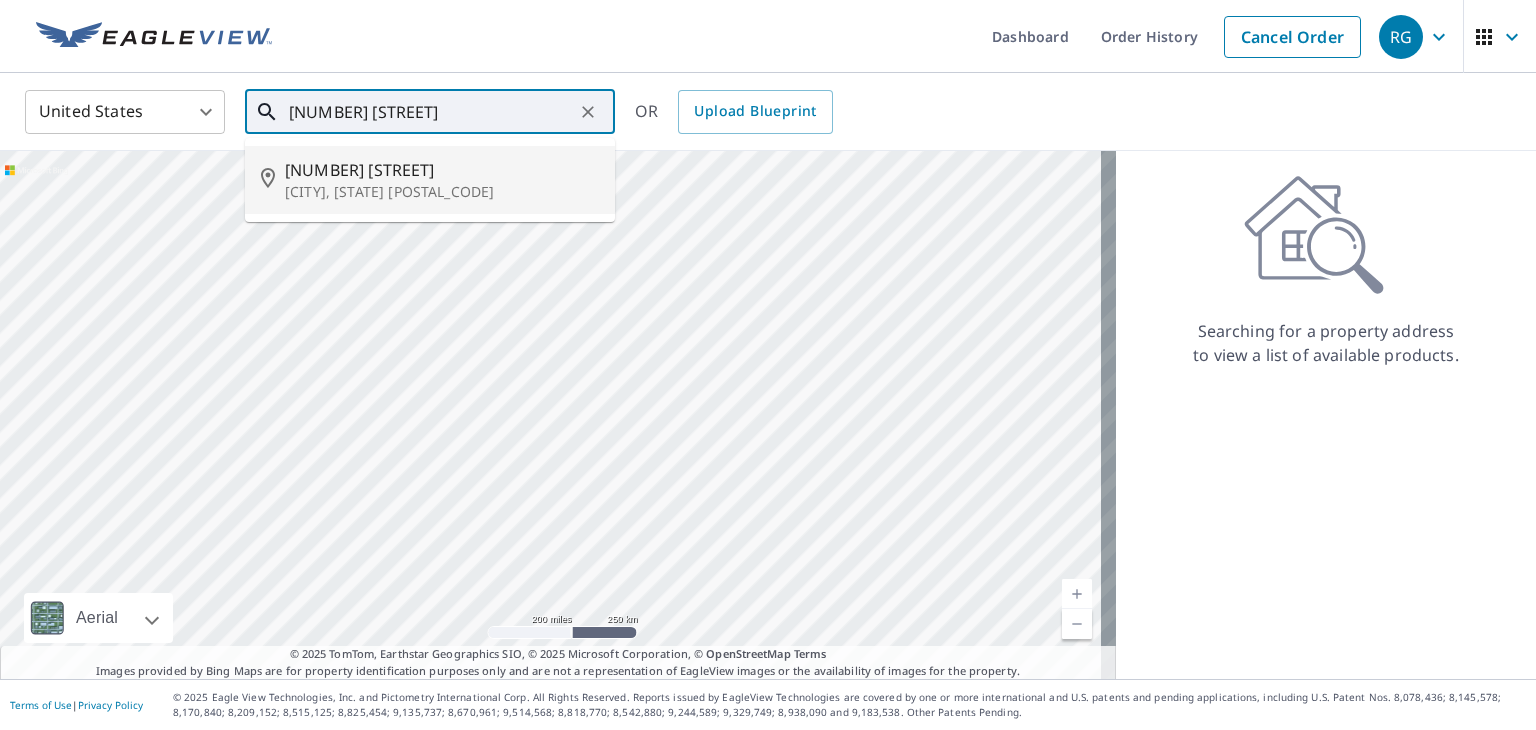 click on "[NUMBER] [STREET]" at bounding box center [442, 170] 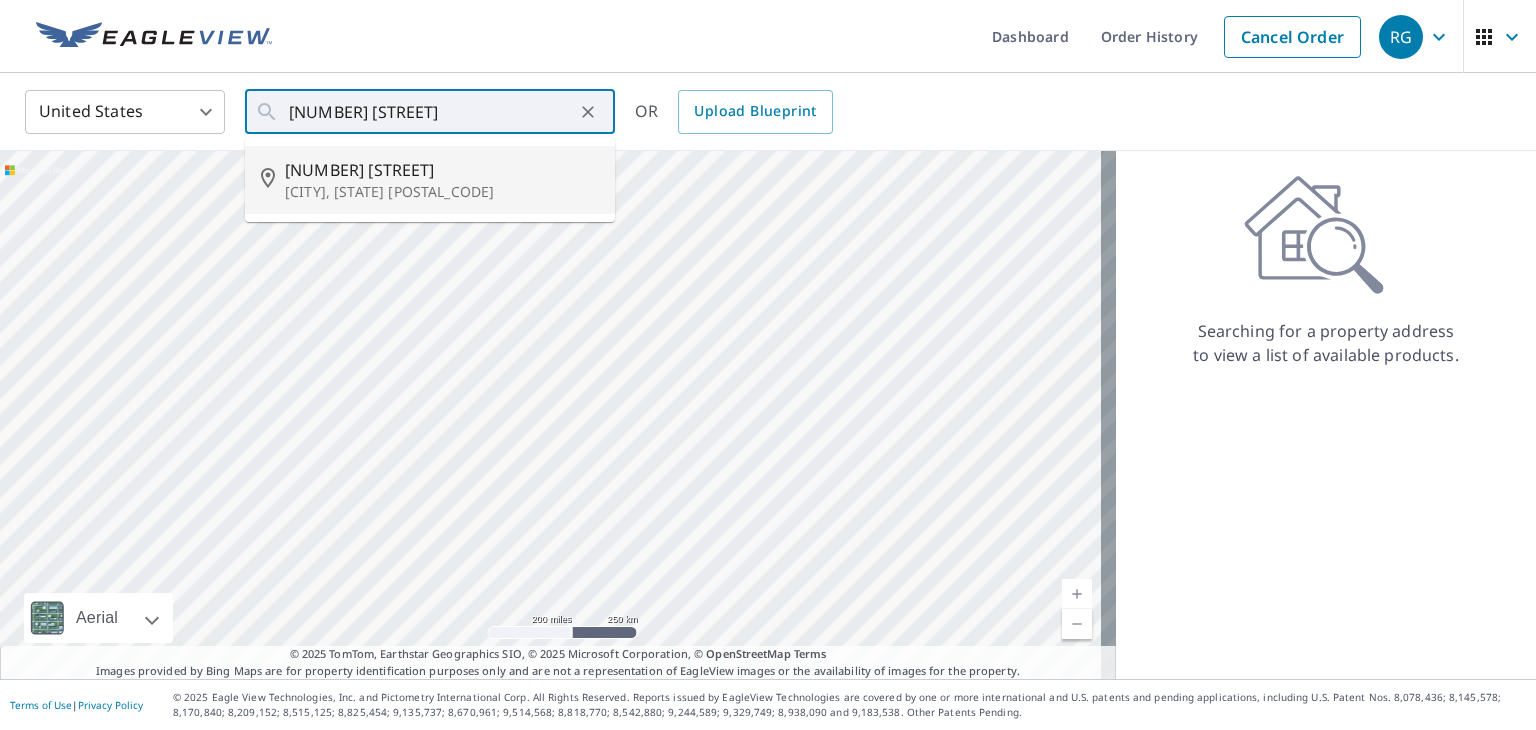 type on "[NUMBER] [STREET], [CITY], [STATE] [POSTAL_CODE]" 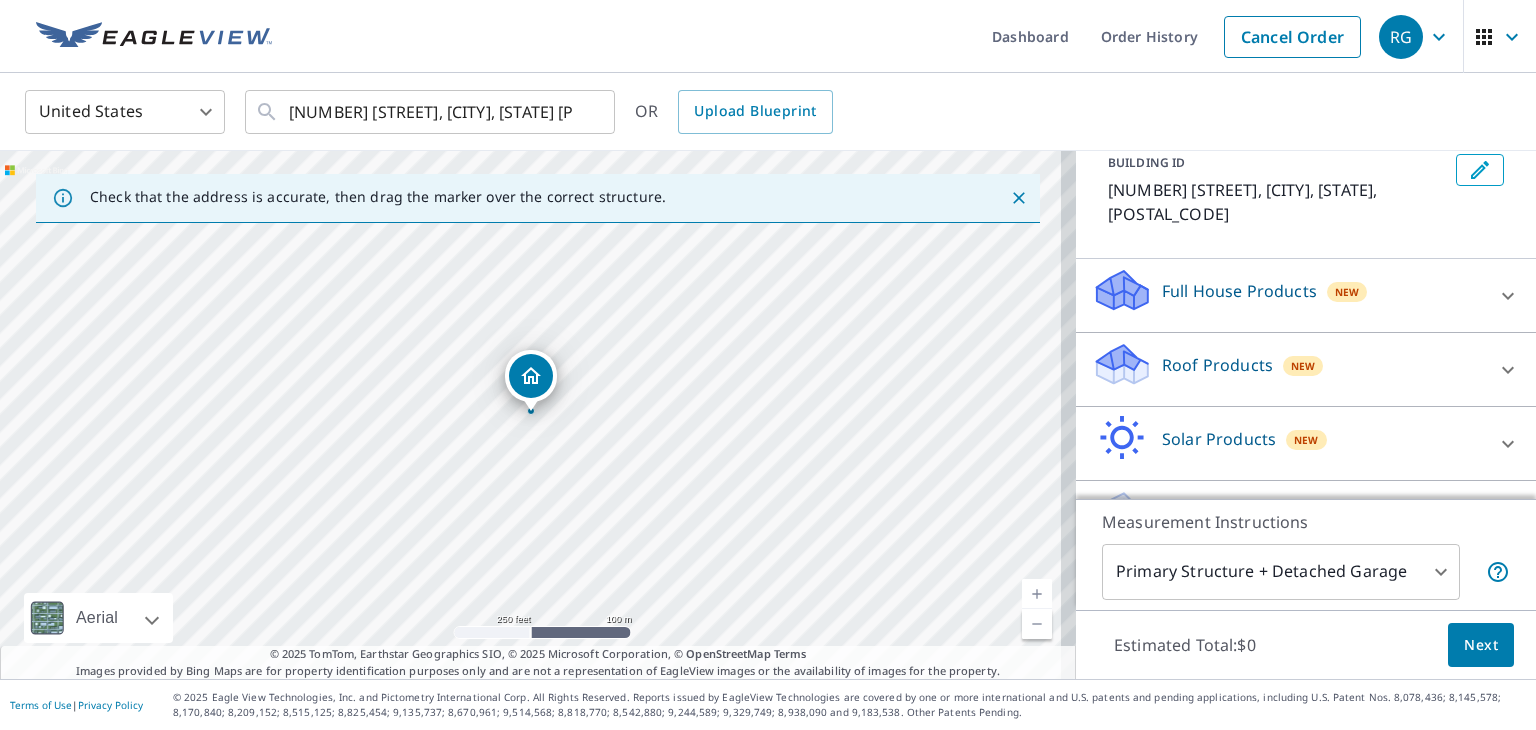 scroll, scrollTop: 154, scrollLeft: 0, axis: vertical 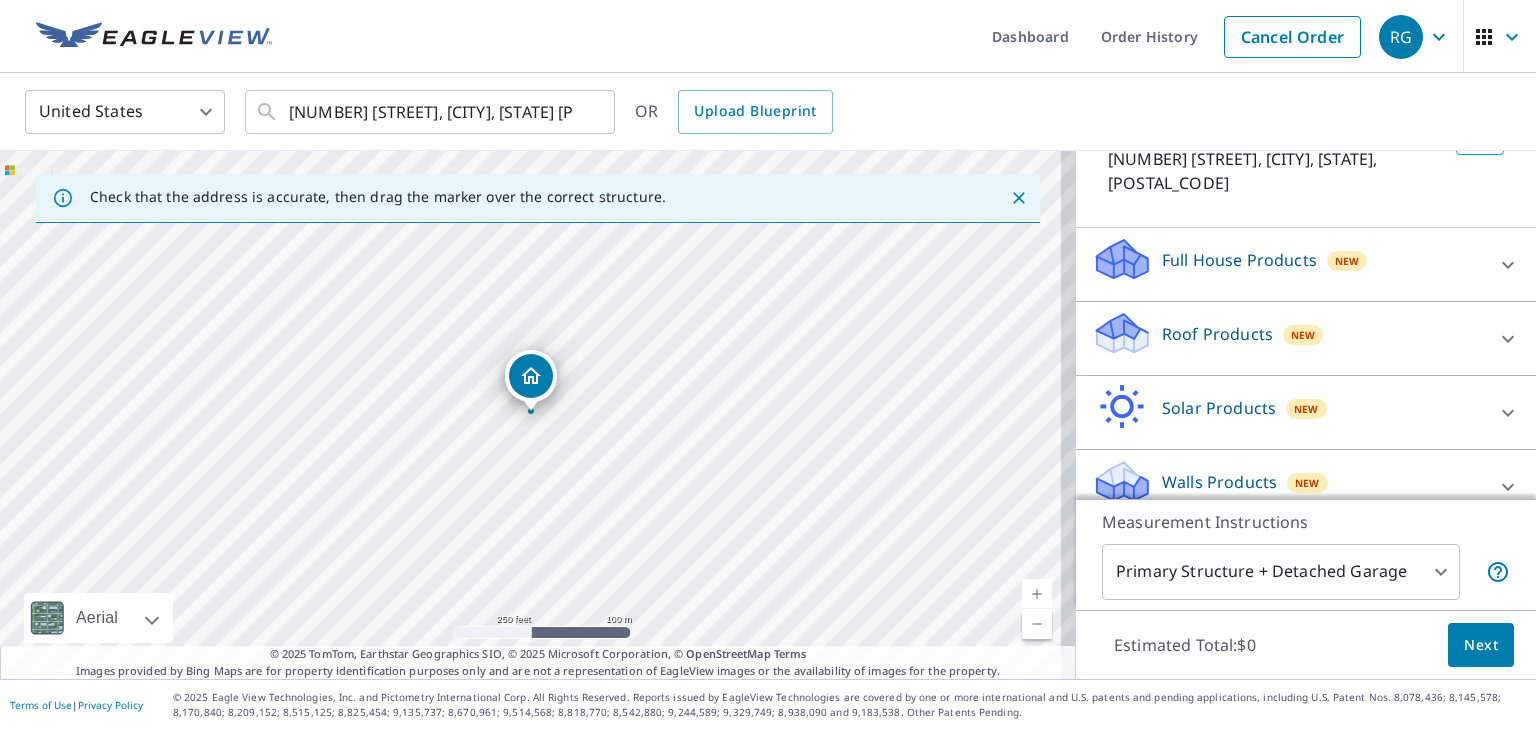 click 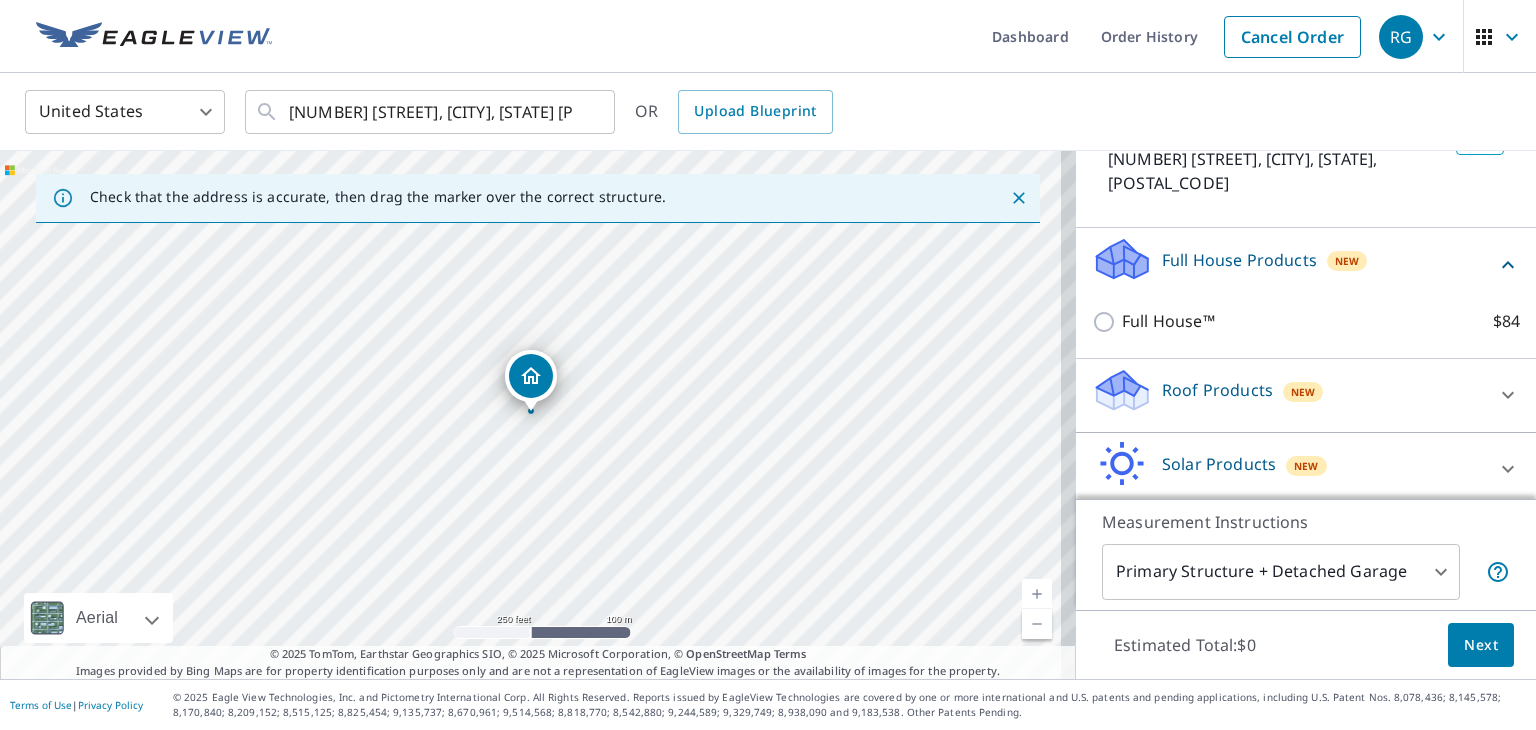 click 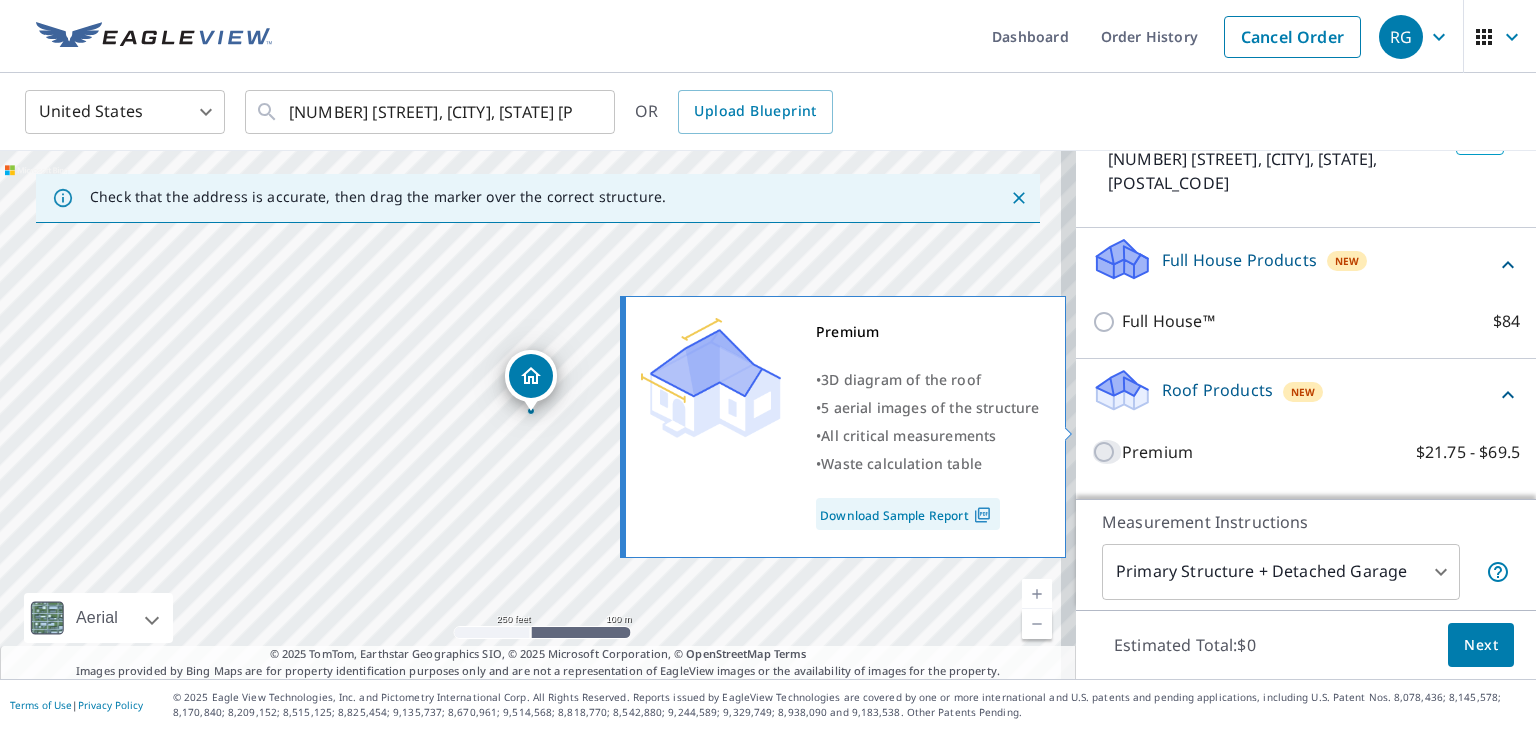 click on "Premium $21.75 - $69.5" at bounding box center [1107, 452] 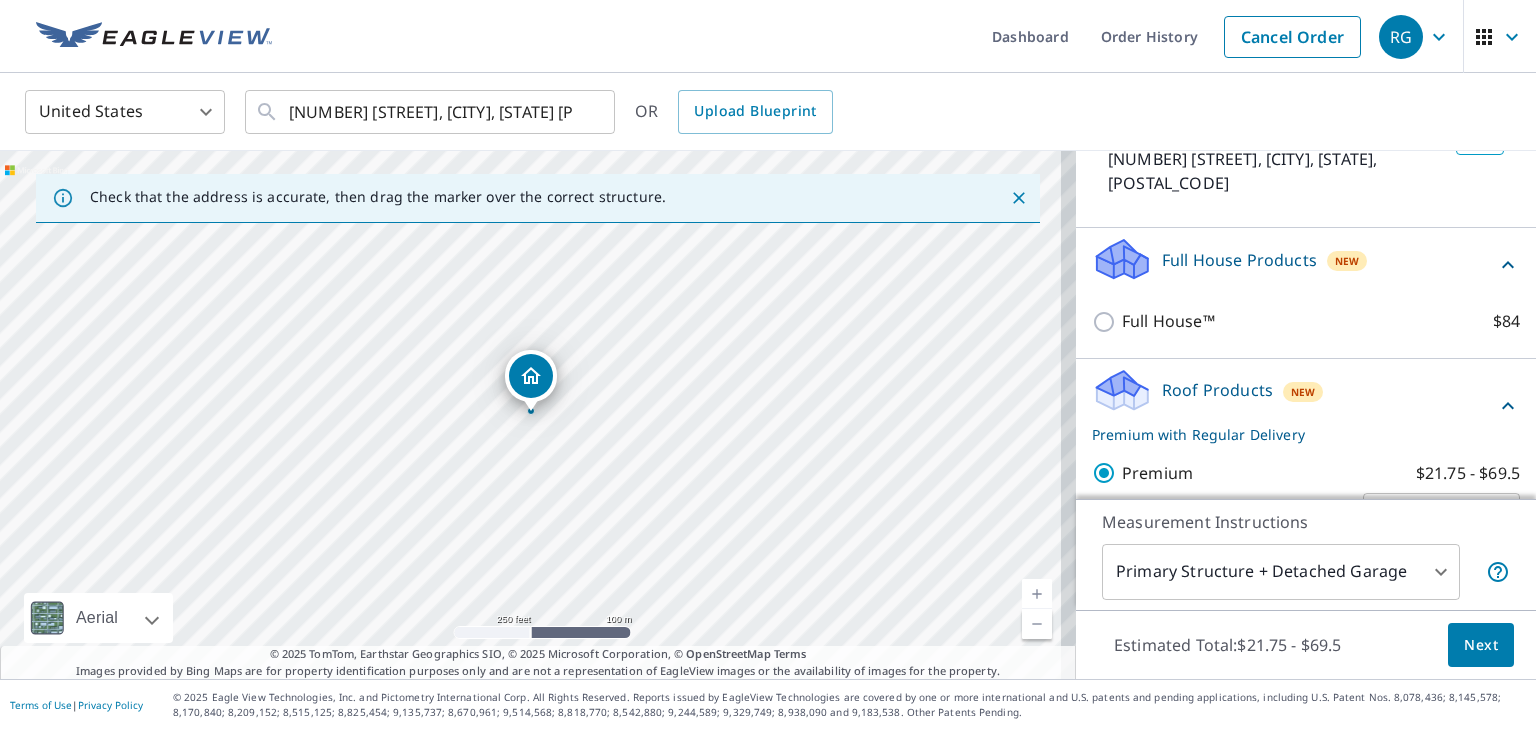 click on "Next" at bounding box center [1481, 645] 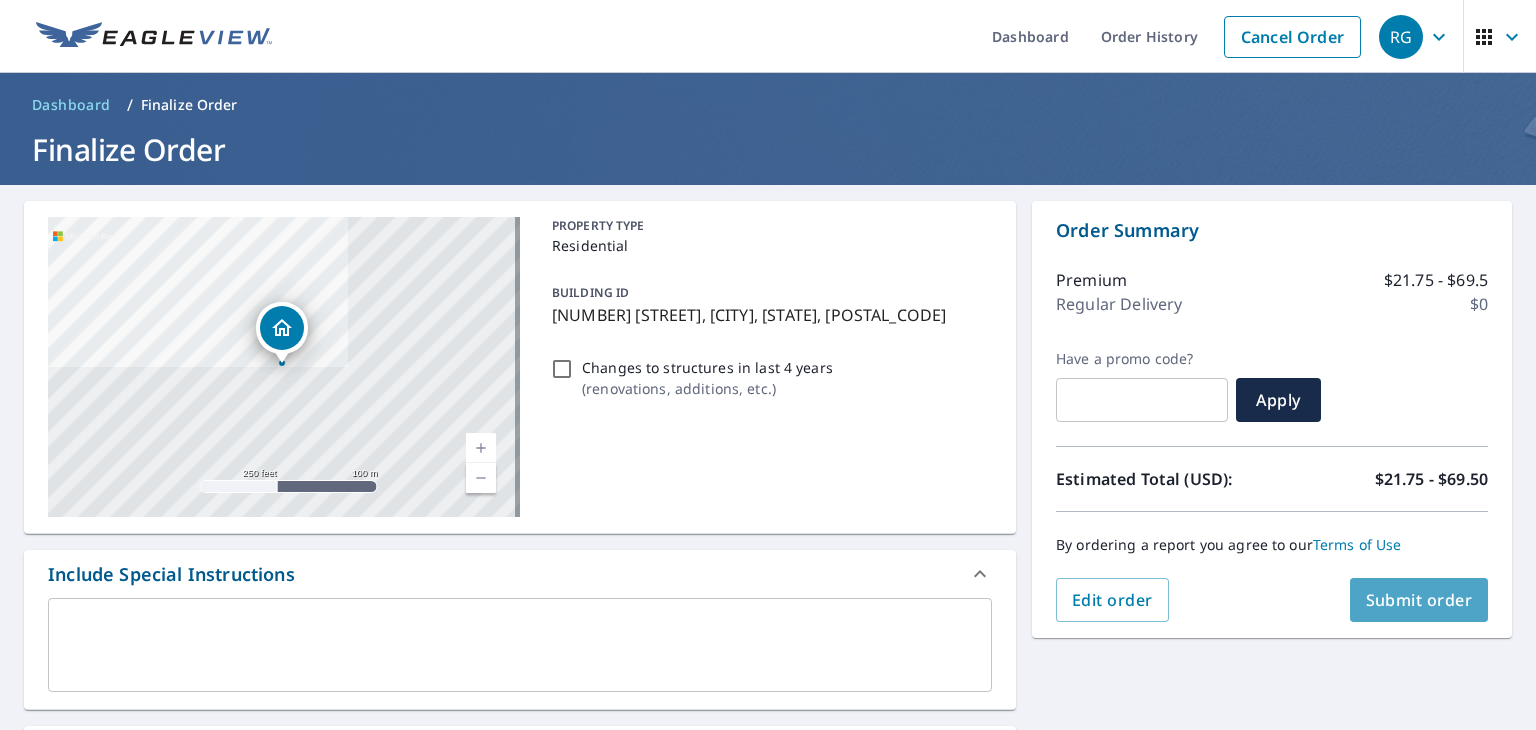 click on "Submit order" at bounding box center (1419, 600) 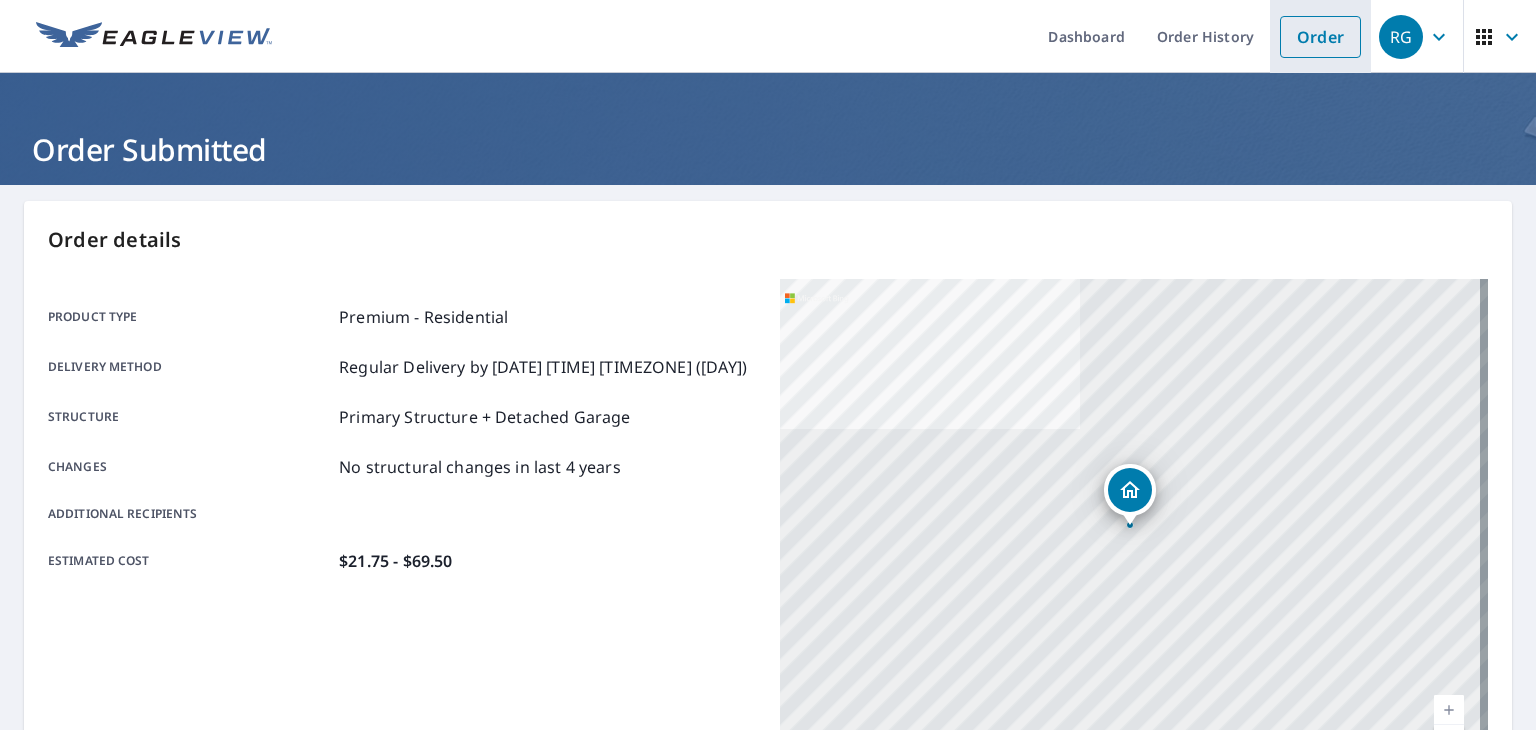 click on "Order" at bounding box center [1320, 37] 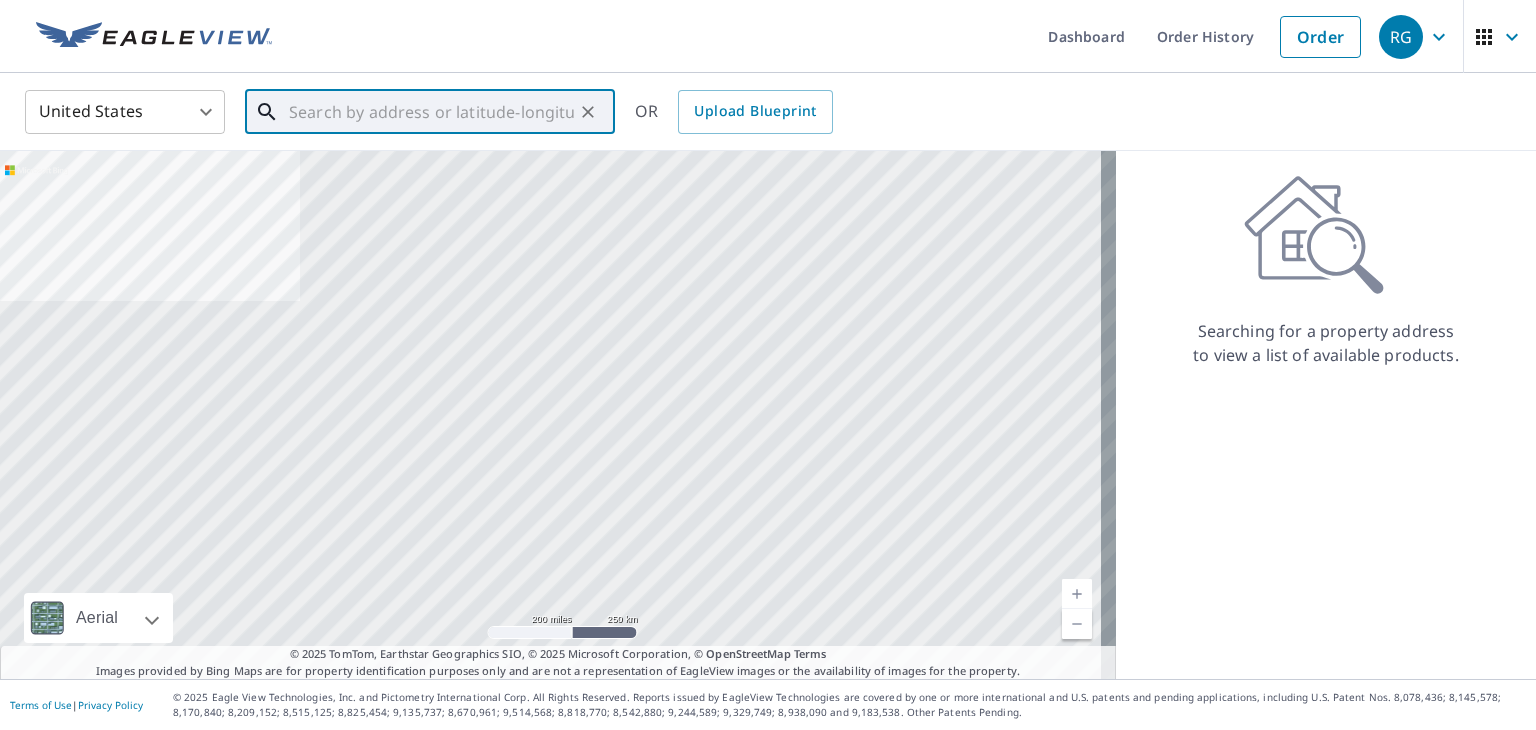 click at bounding box center (431, 112) 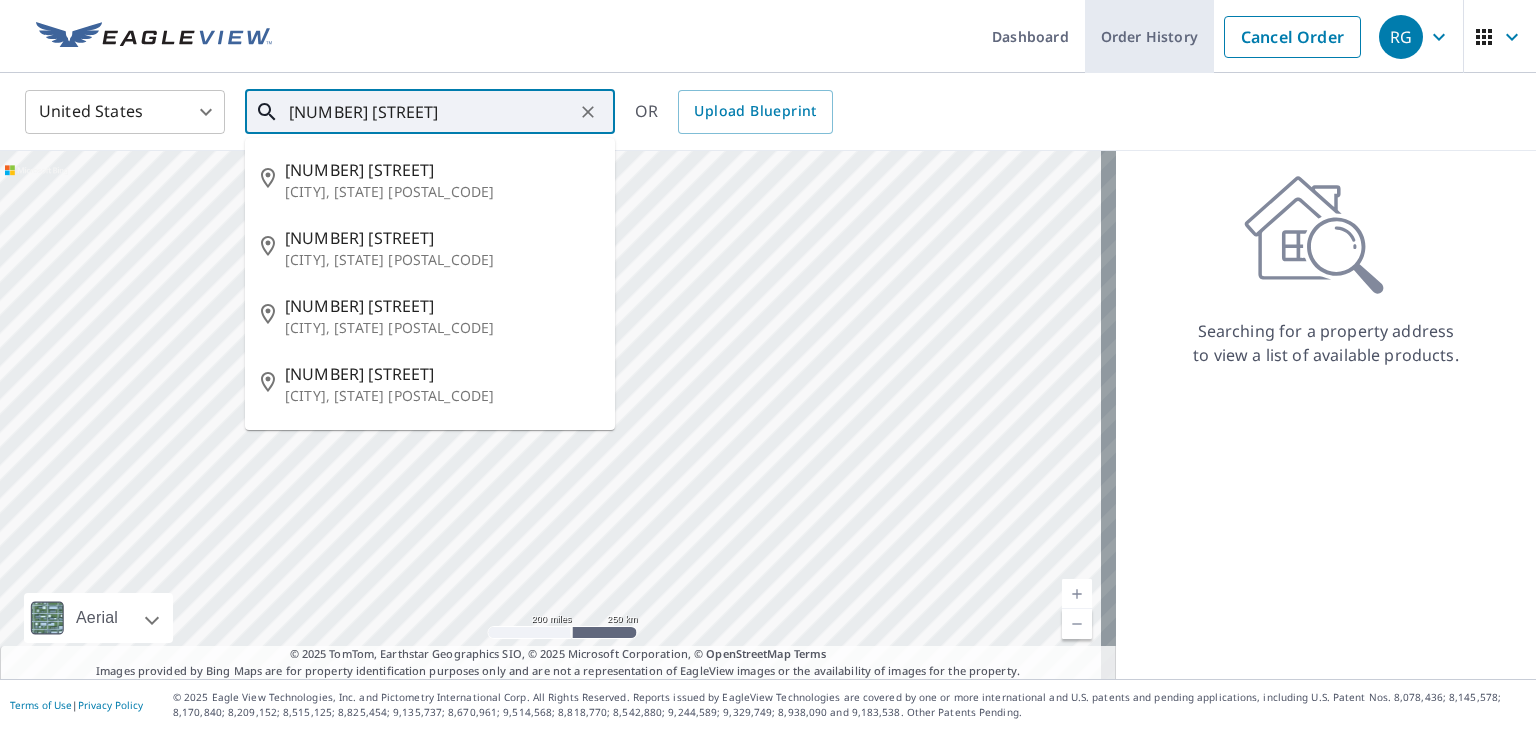 type on "[NUMBER] [STREET]" 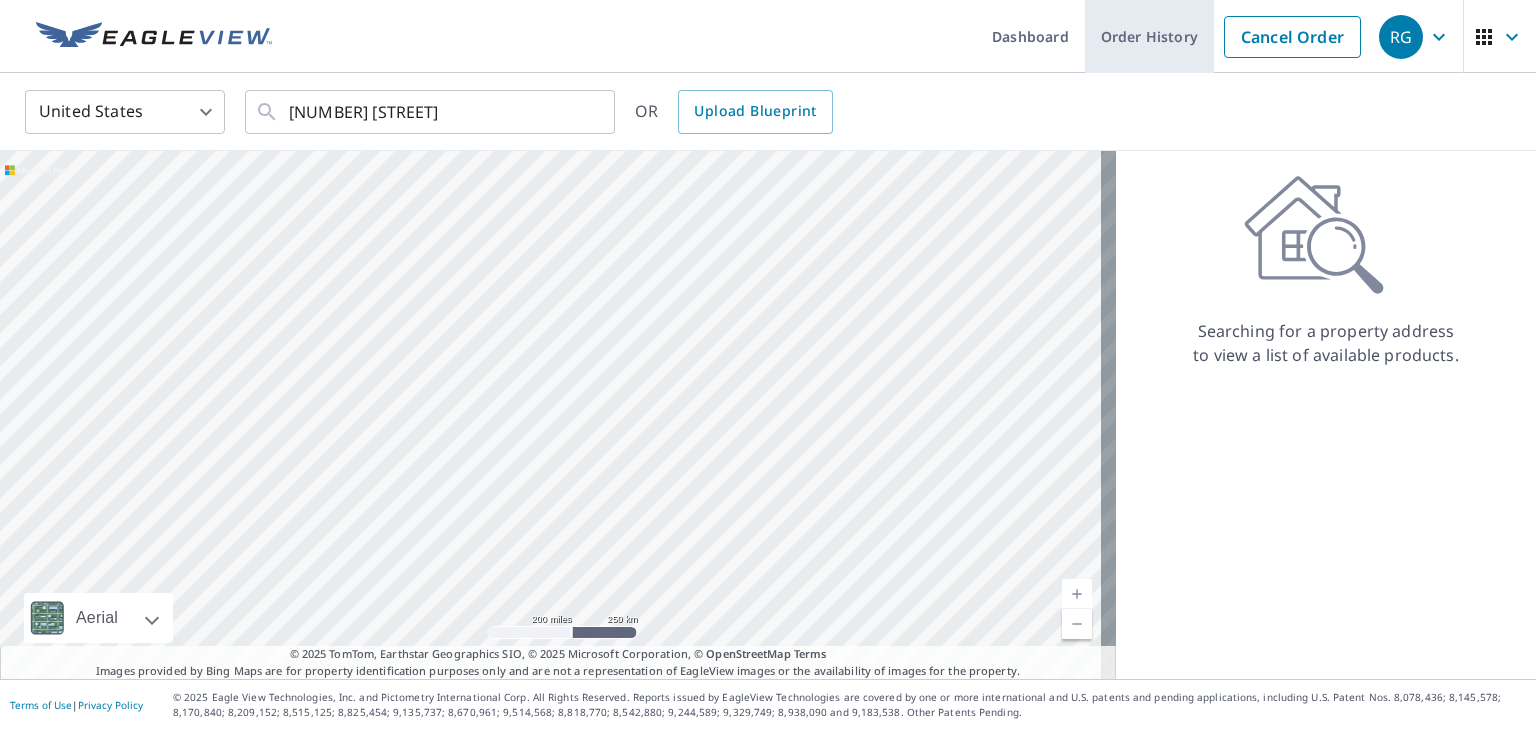 click on "Order History" at bounding box center [1149, 36] 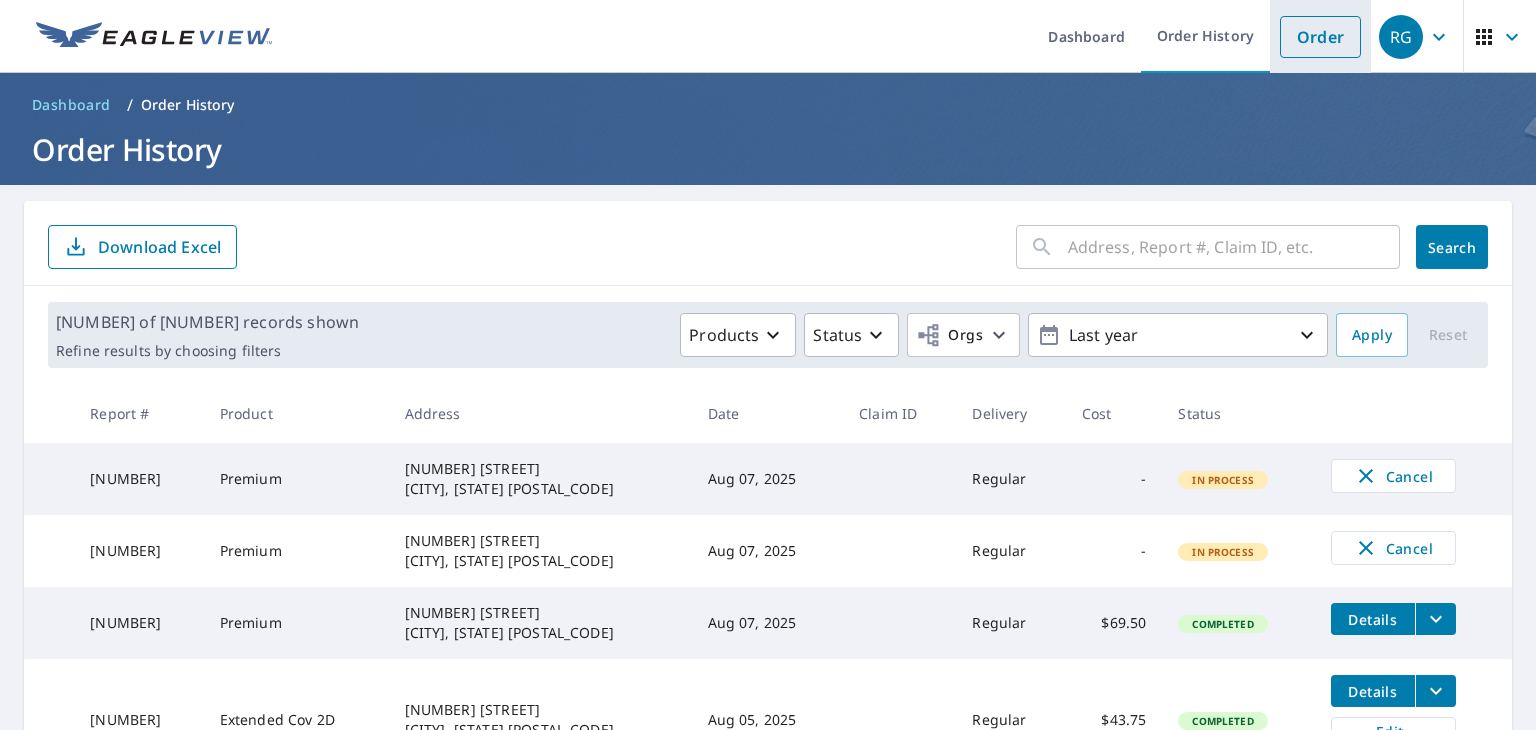 click on "Order" at bounding box center [1320, 37] 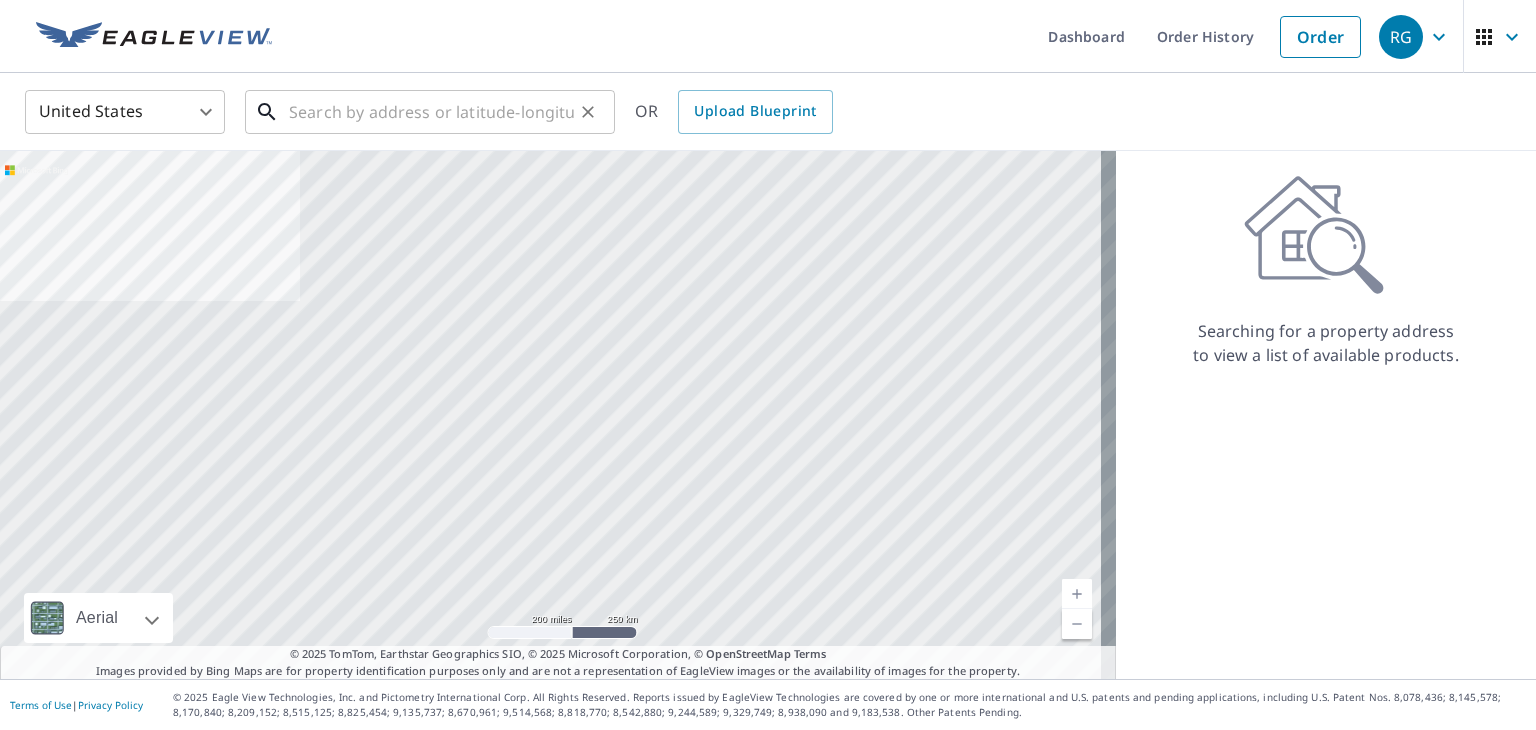 click at bounding box center (431, 112) 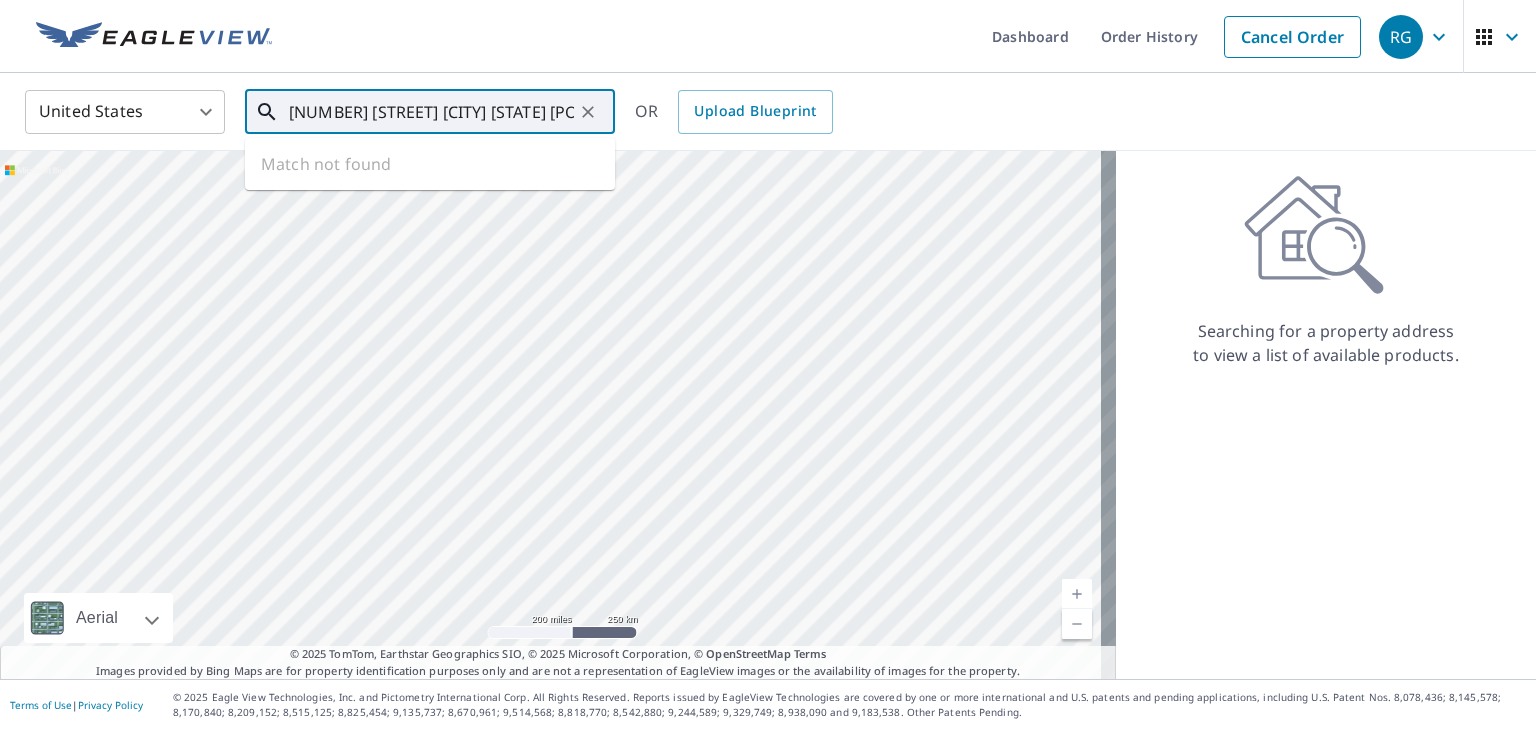 type on "[NUMBER] [STREET] [CITY] [STATE] [POSTAL_CODE]" 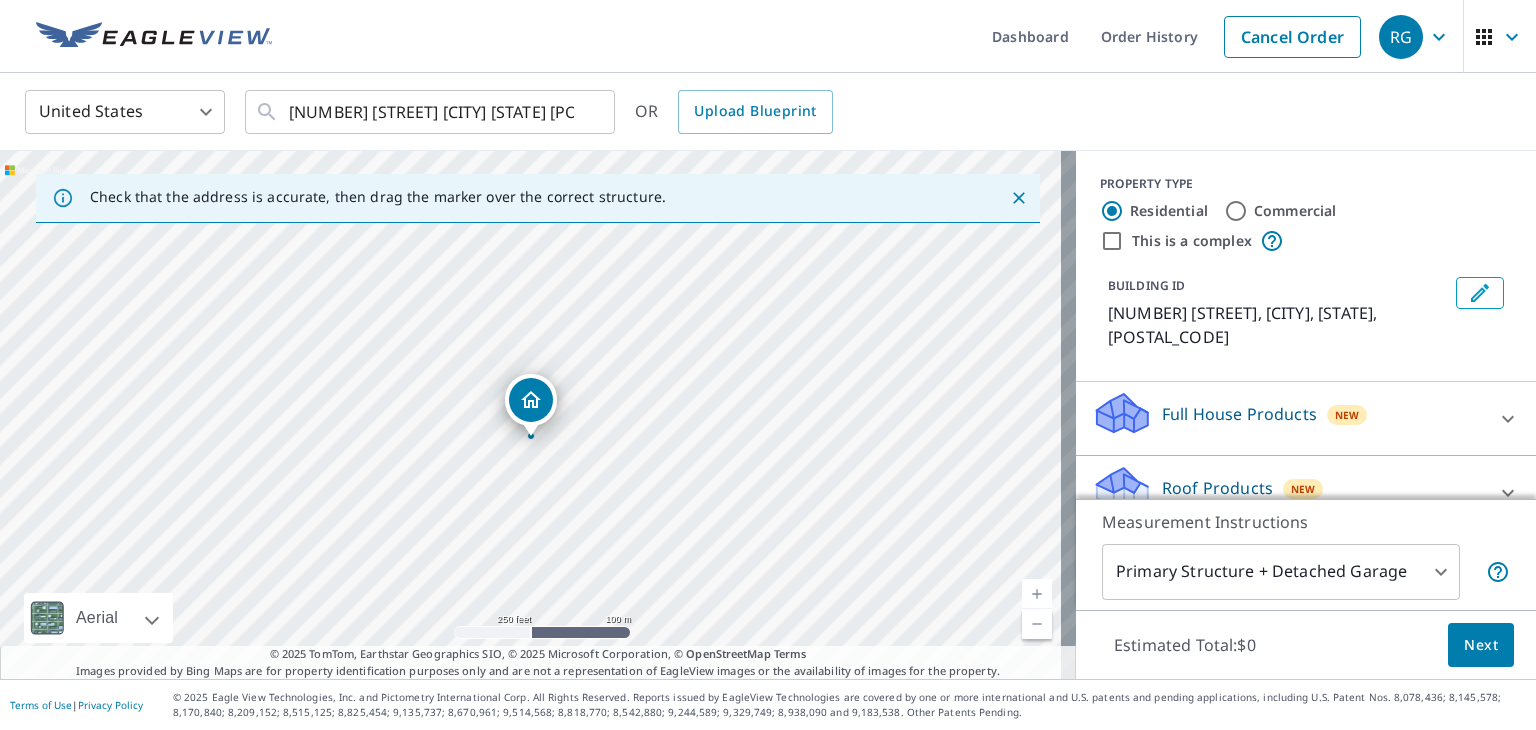 click at bounding box center (1037, 594) 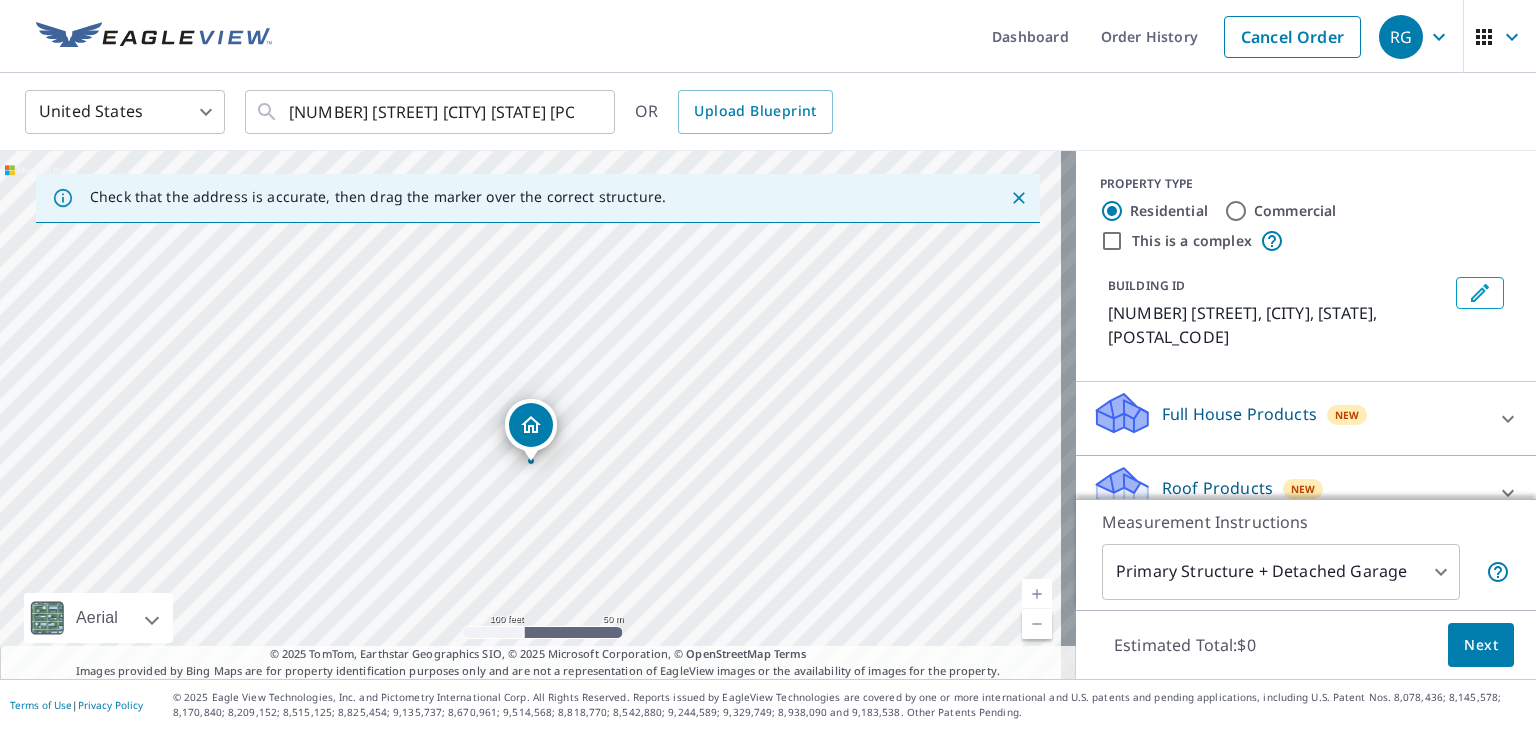 click at bounding box center [1037, 594] 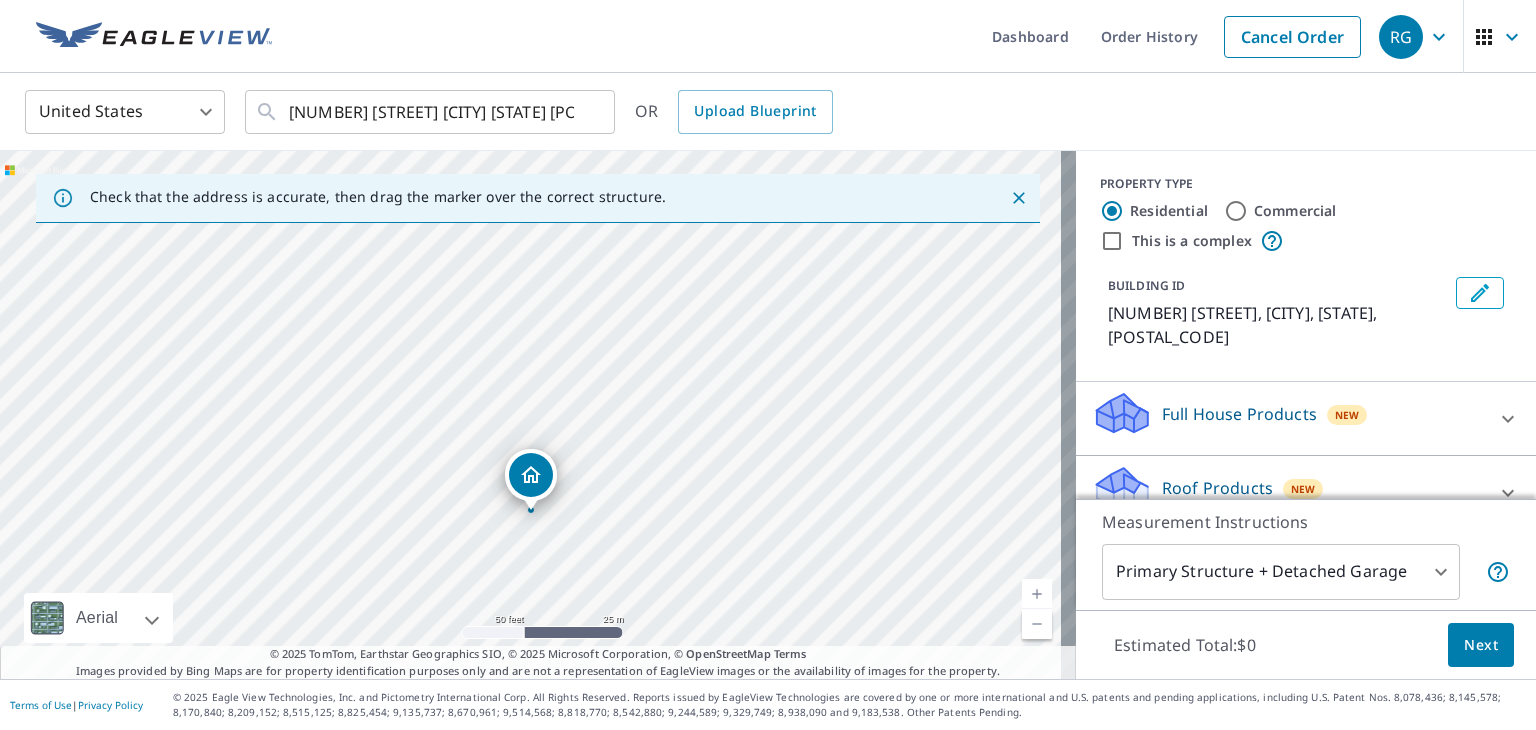 click at bounding box center (1037, 624) 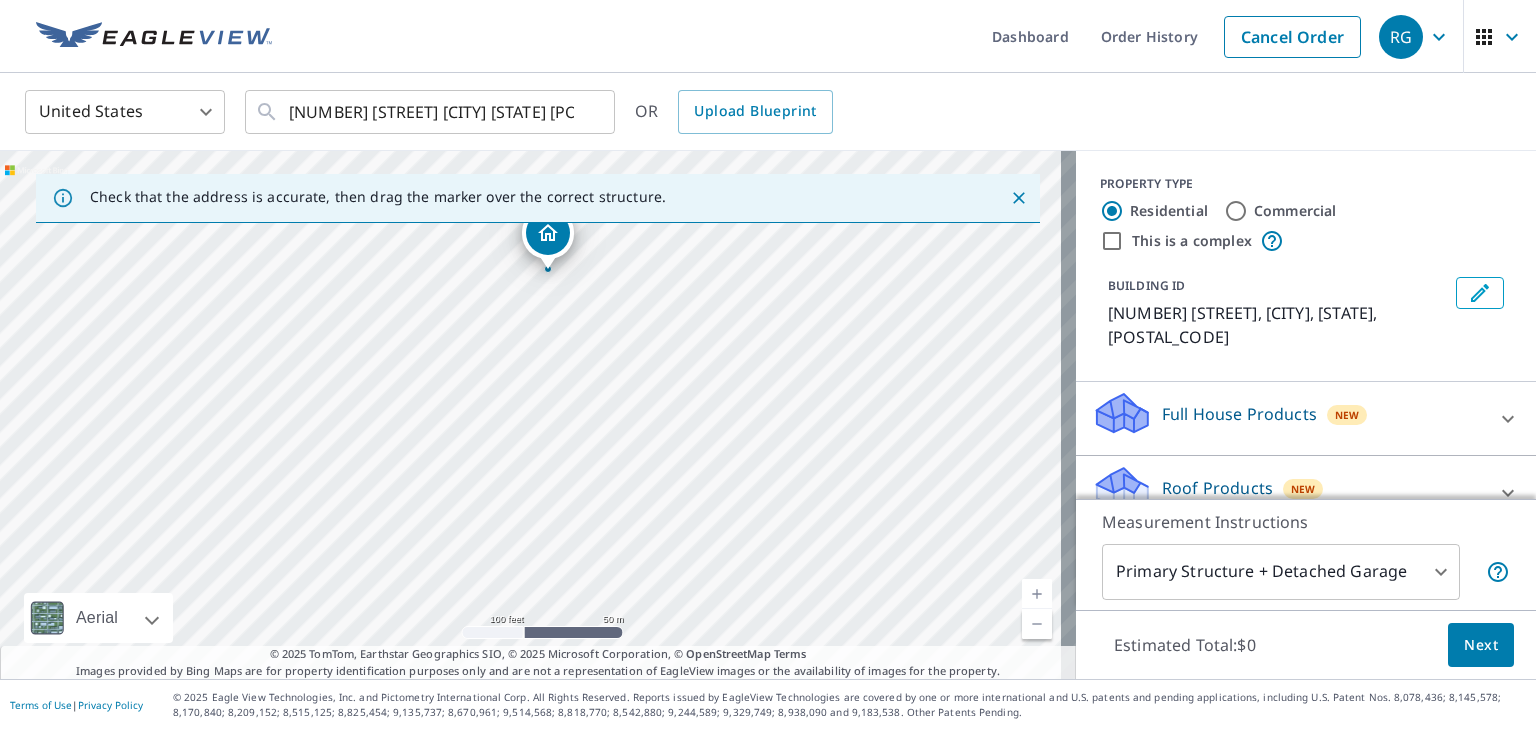 click at bounding box center (1037, 594) 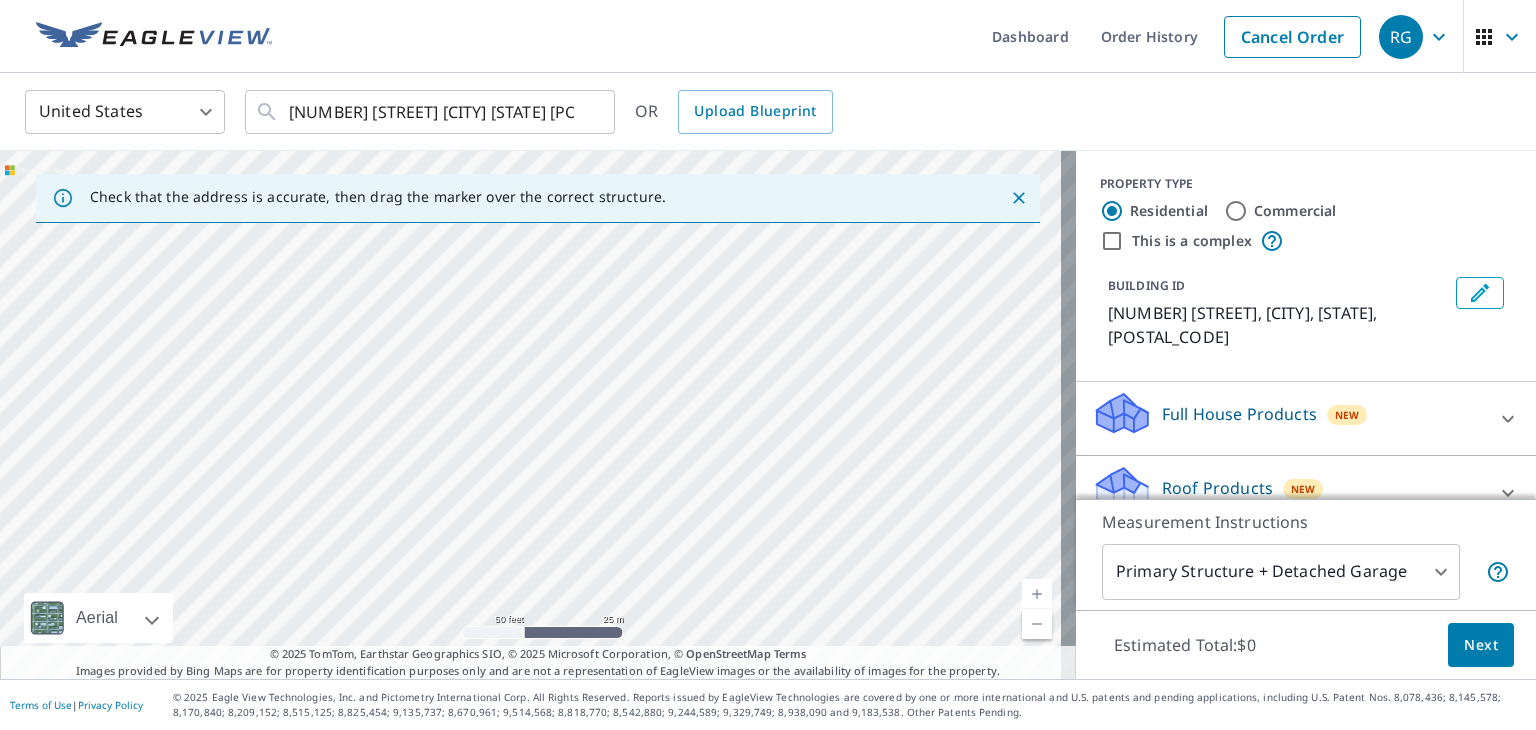 click at bounding box center (1037, 594) 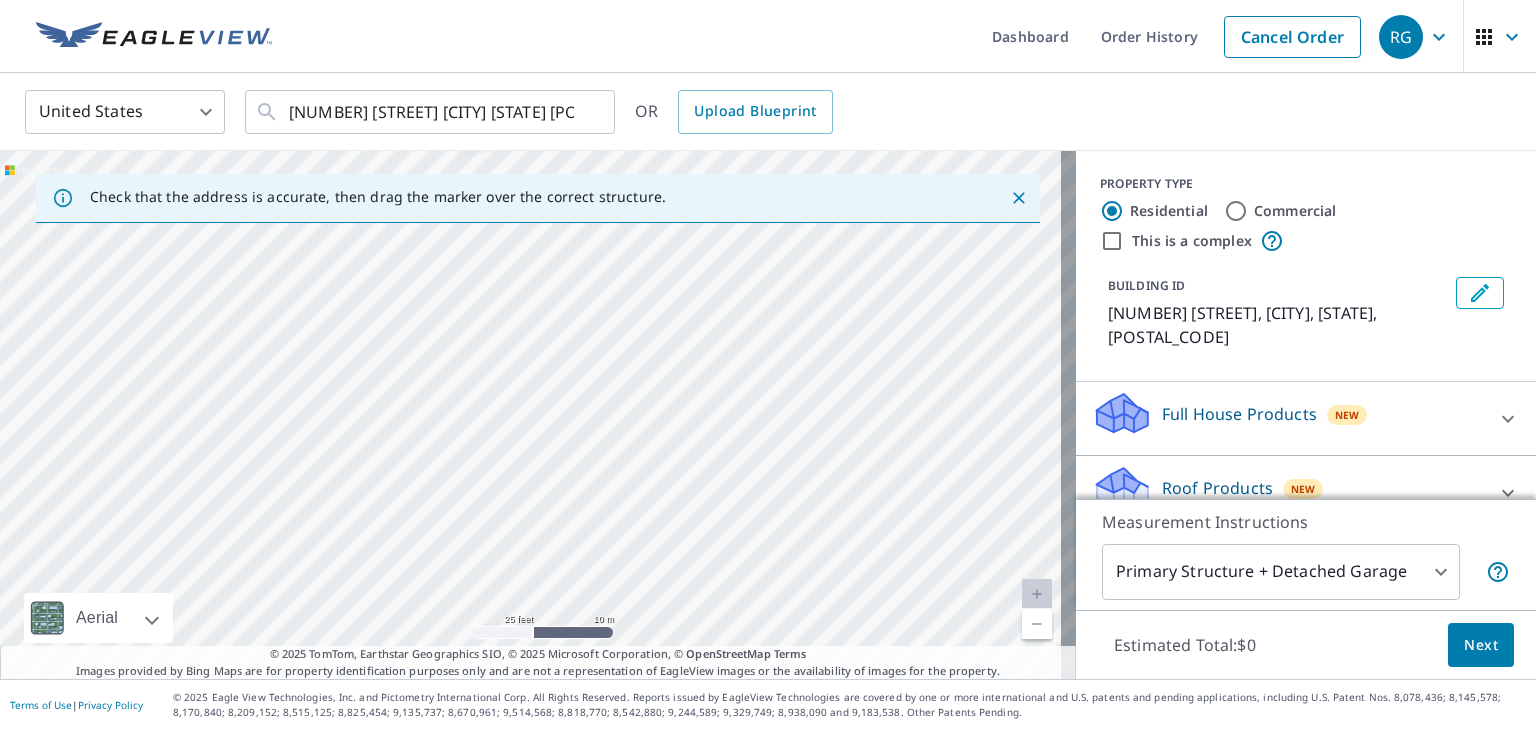 click at bounding box center [1037, 624] 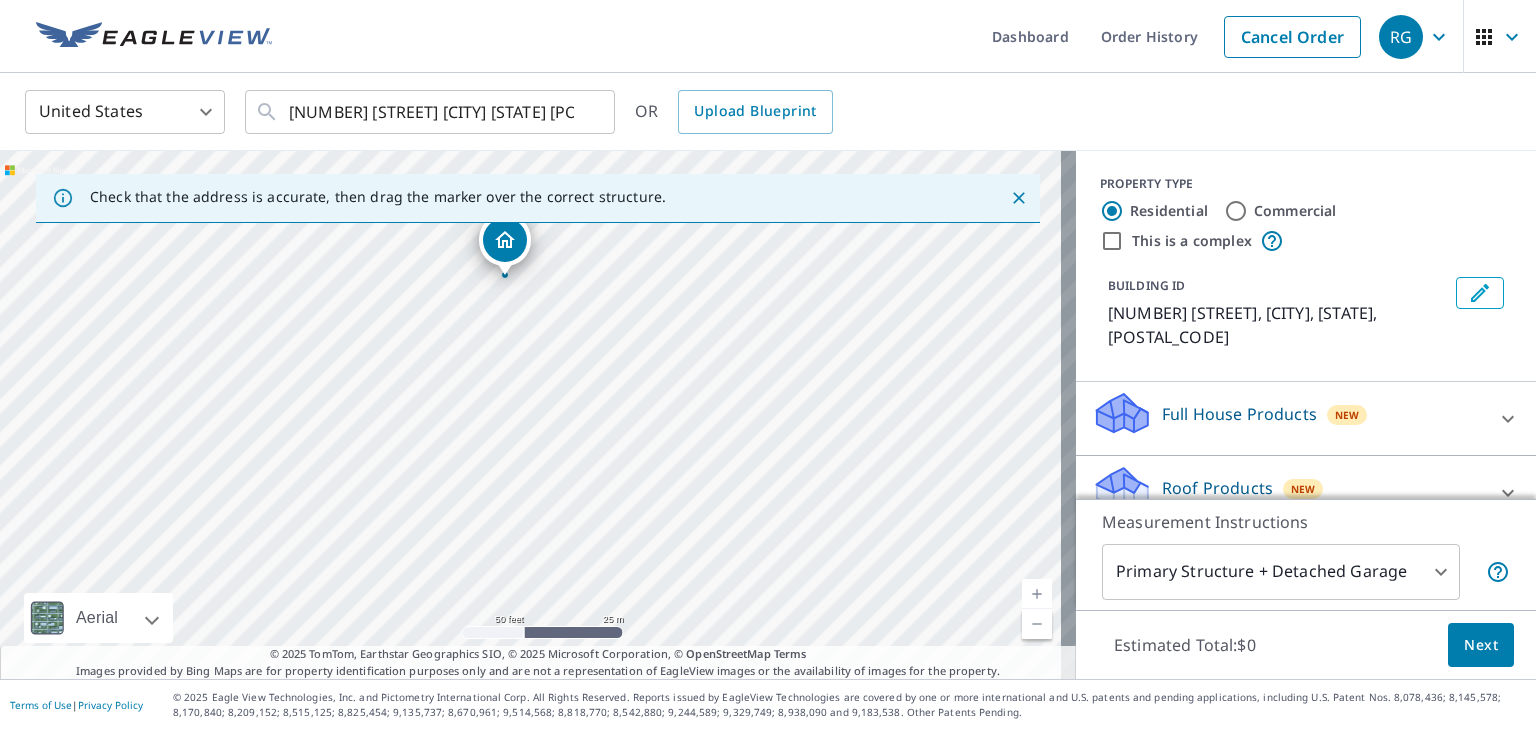 click at bounding box center (1037, 624) 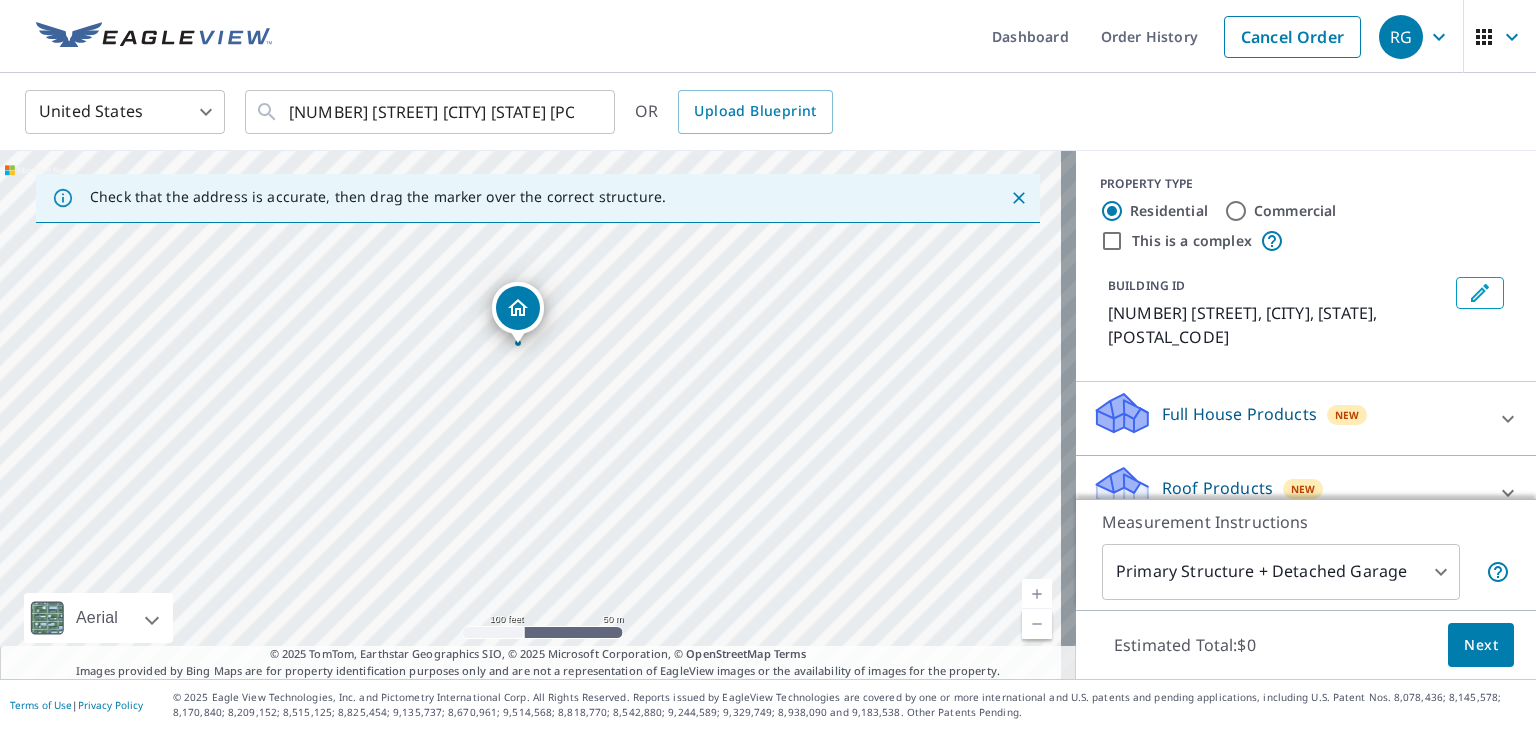 click at bounding box center [1037, 624] 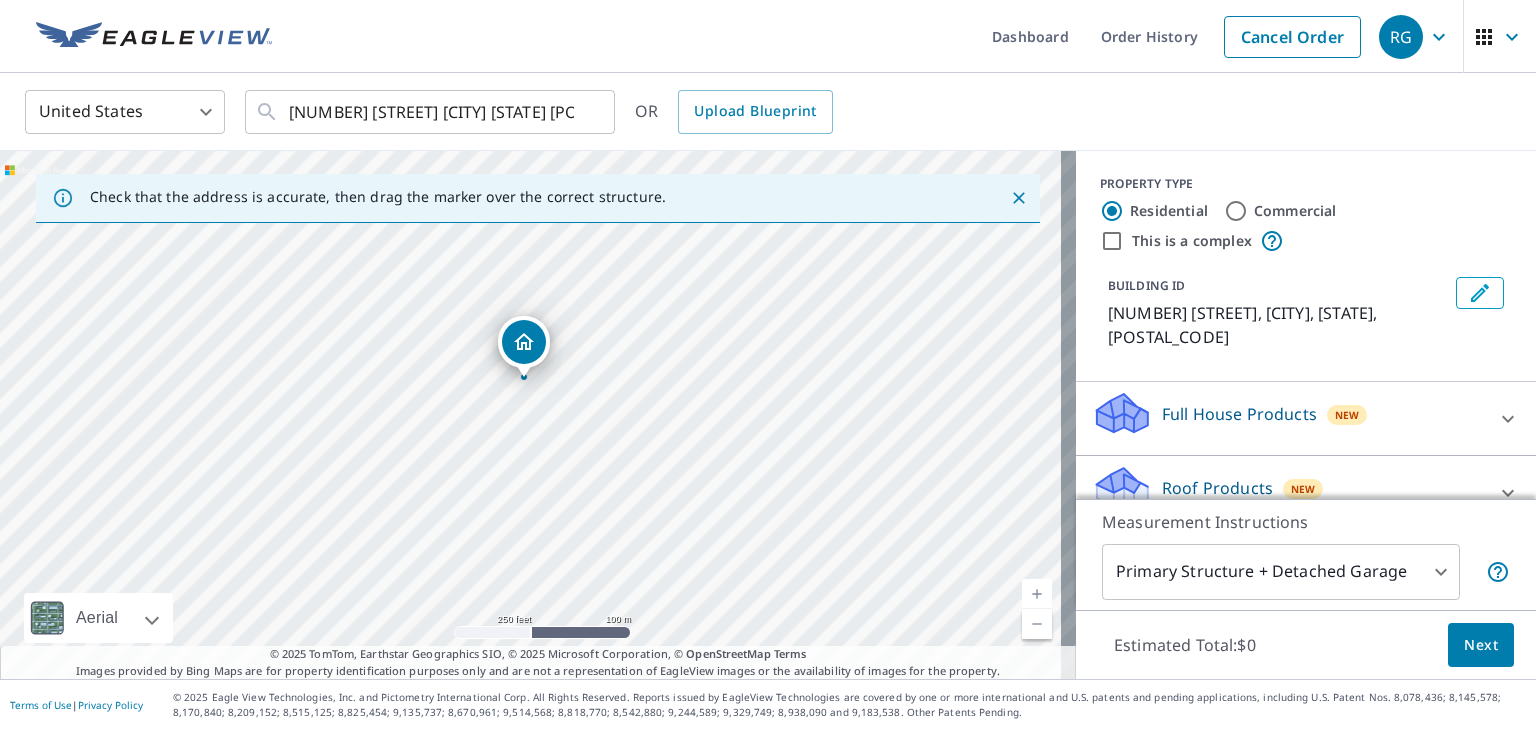 click at bounding box center (1037, 624) 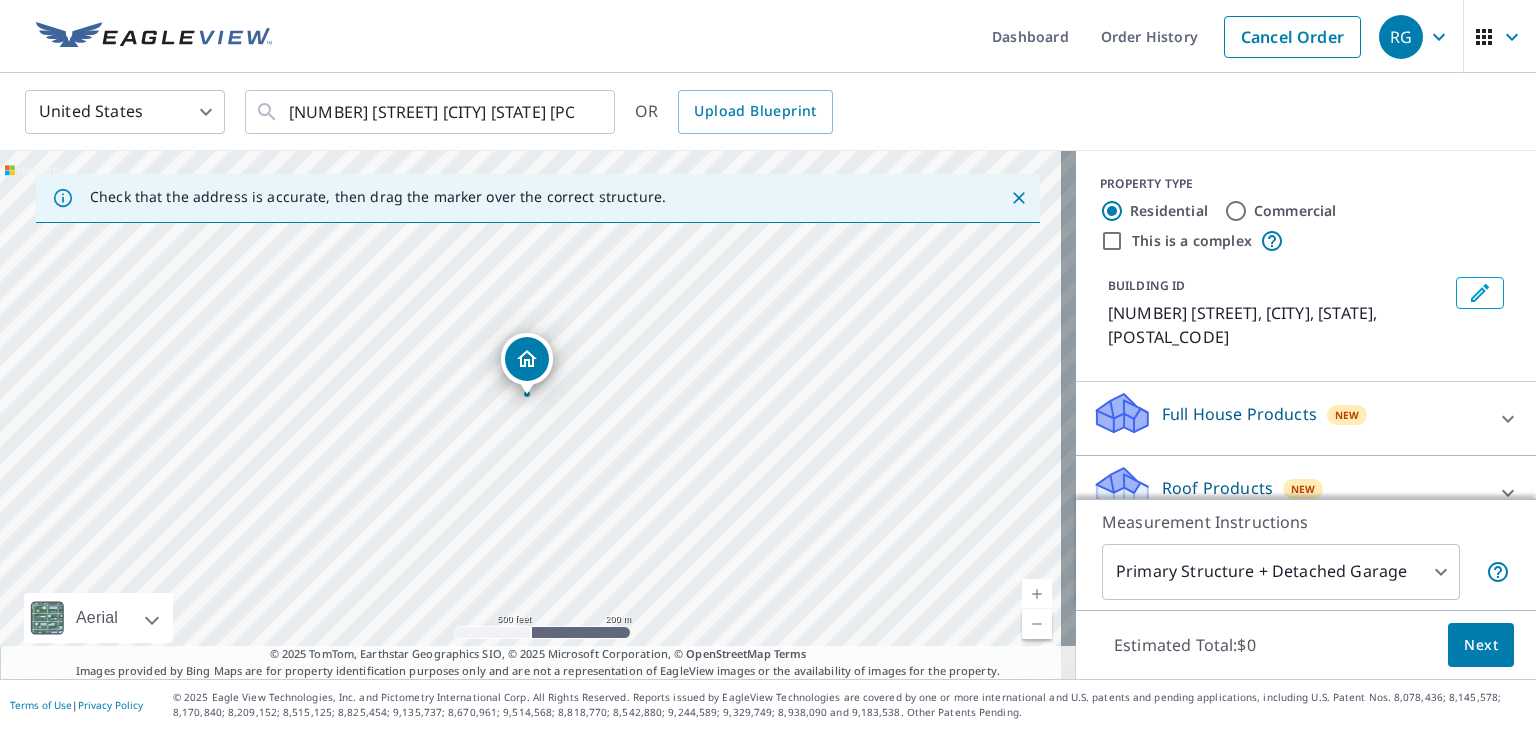 click at bounding box center [1037, 594] 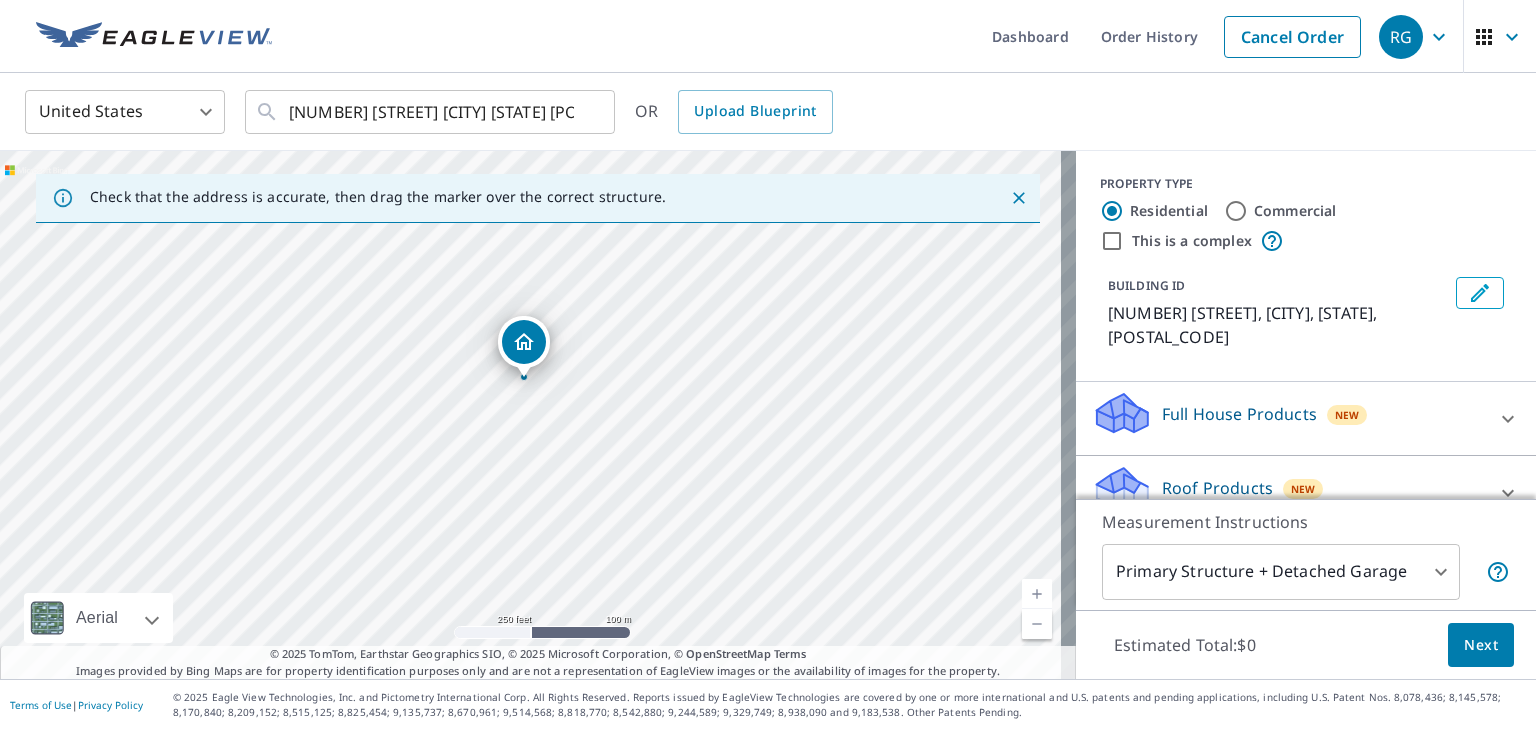 click at bounding box center (1037, 594) 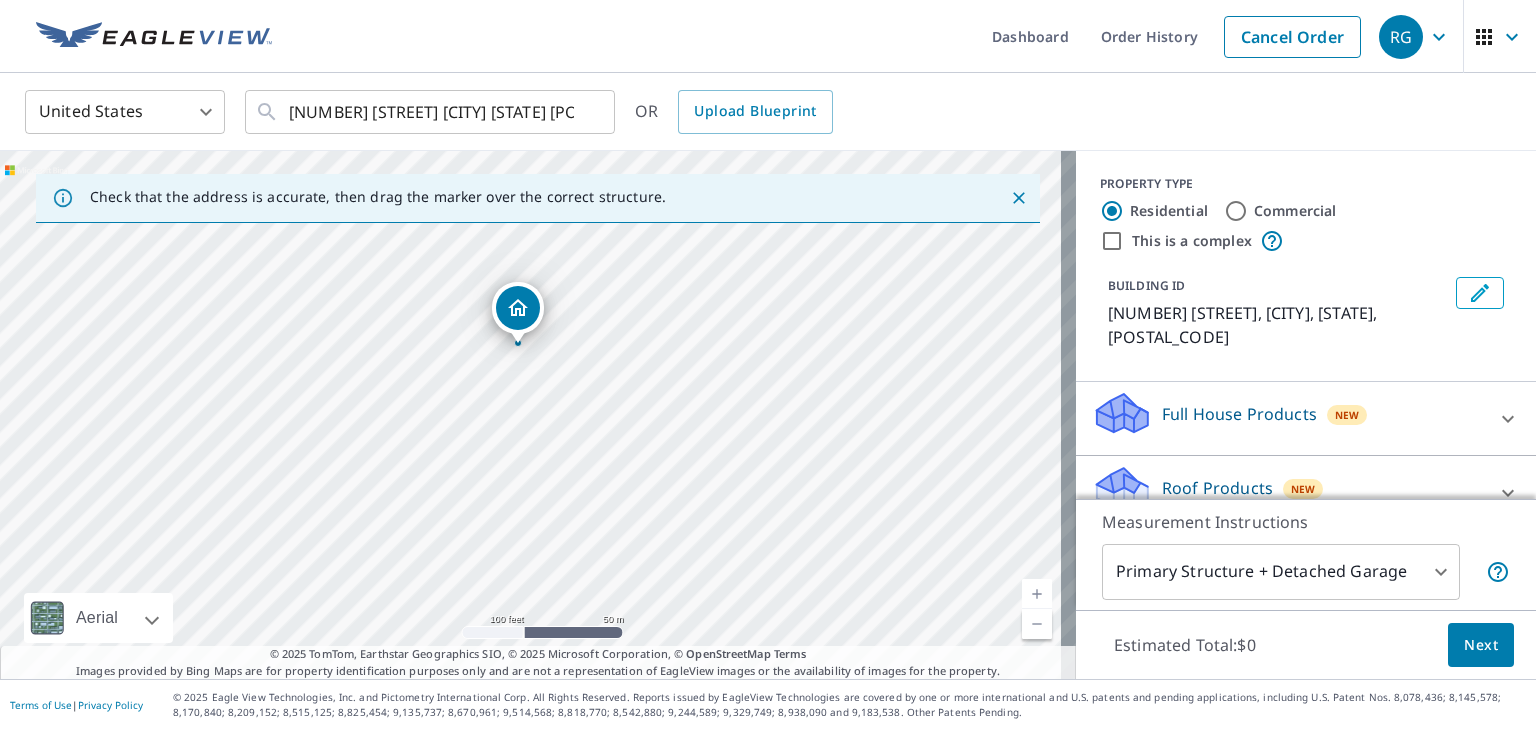 click at bounding box center (1037, 594) 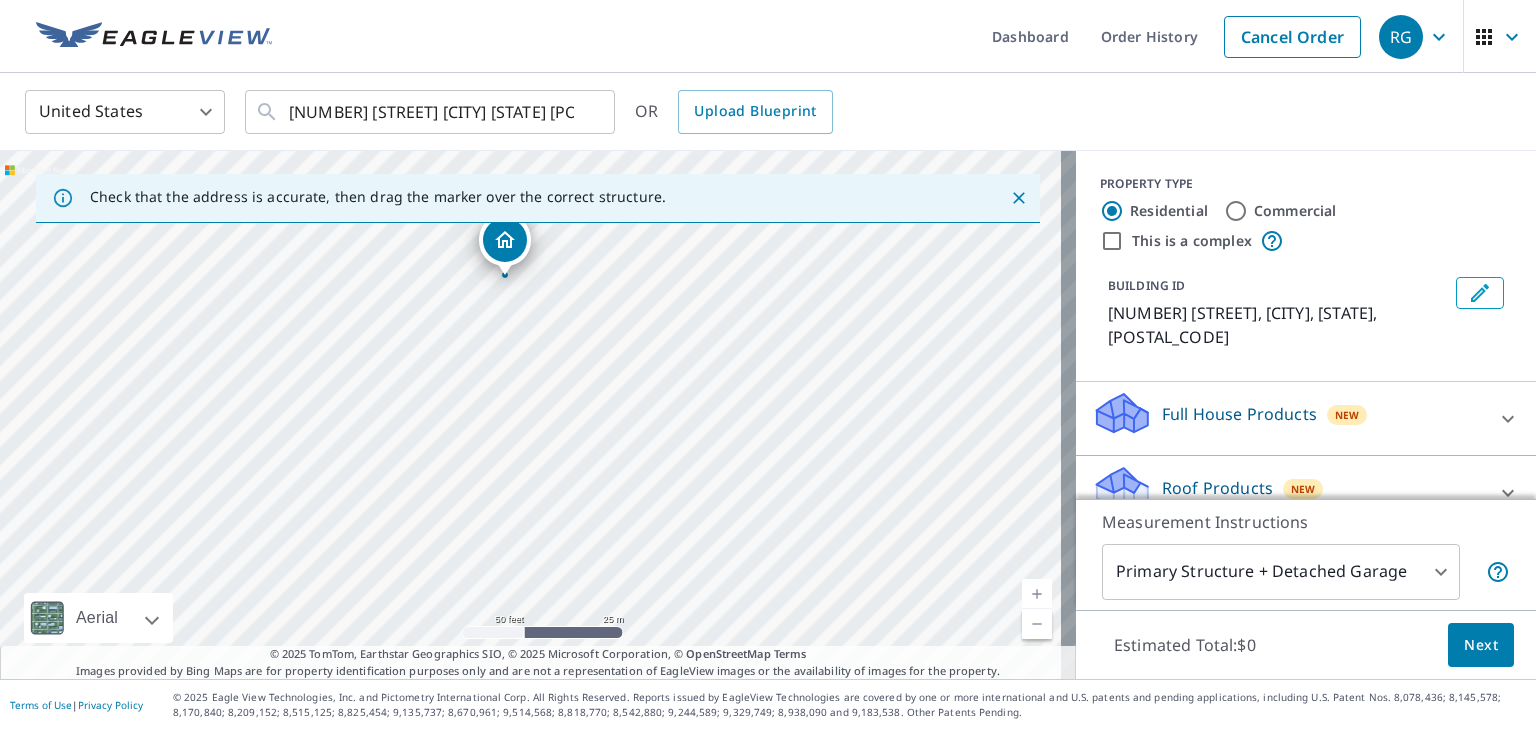 click at bounding box center (1037, 594) 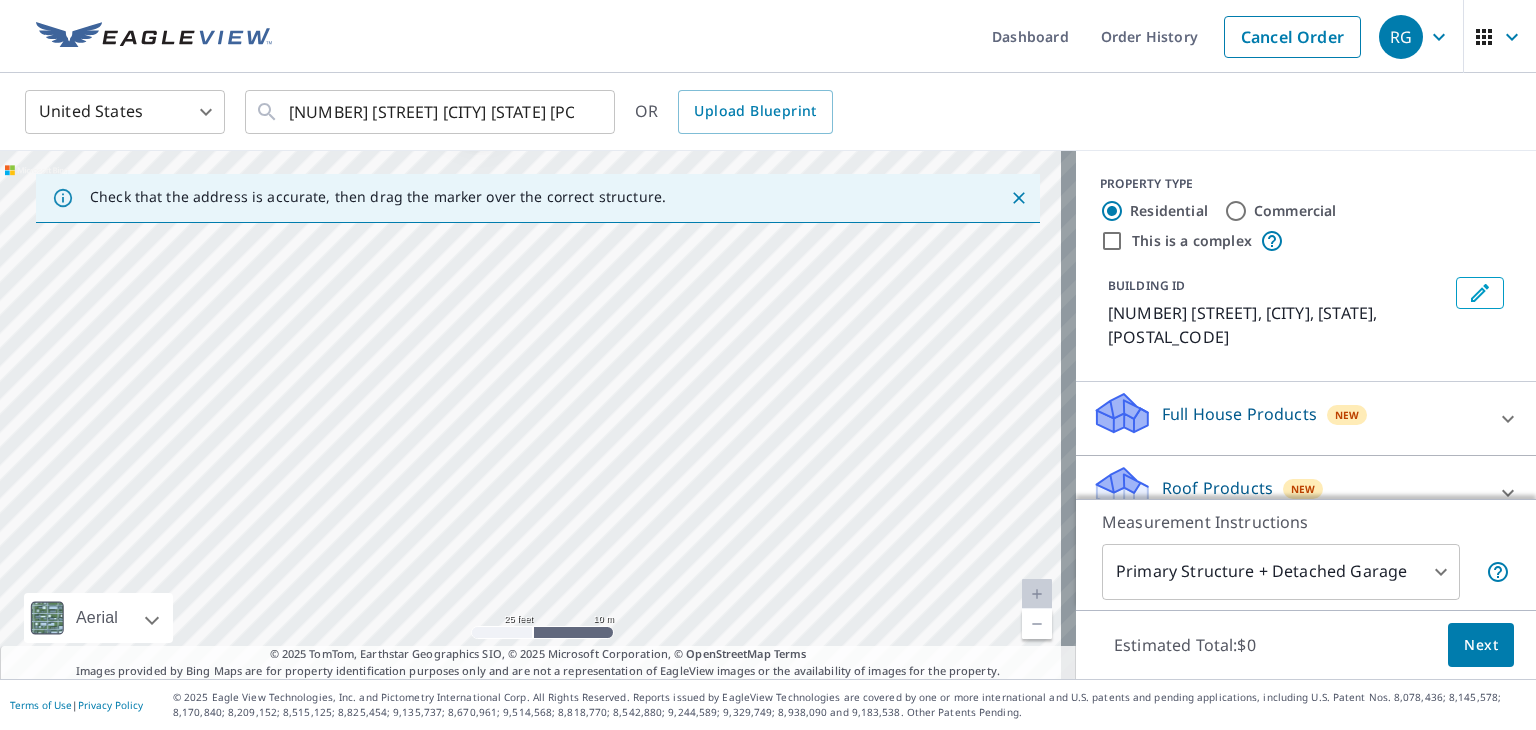 click at bounding box center (1037, 594) 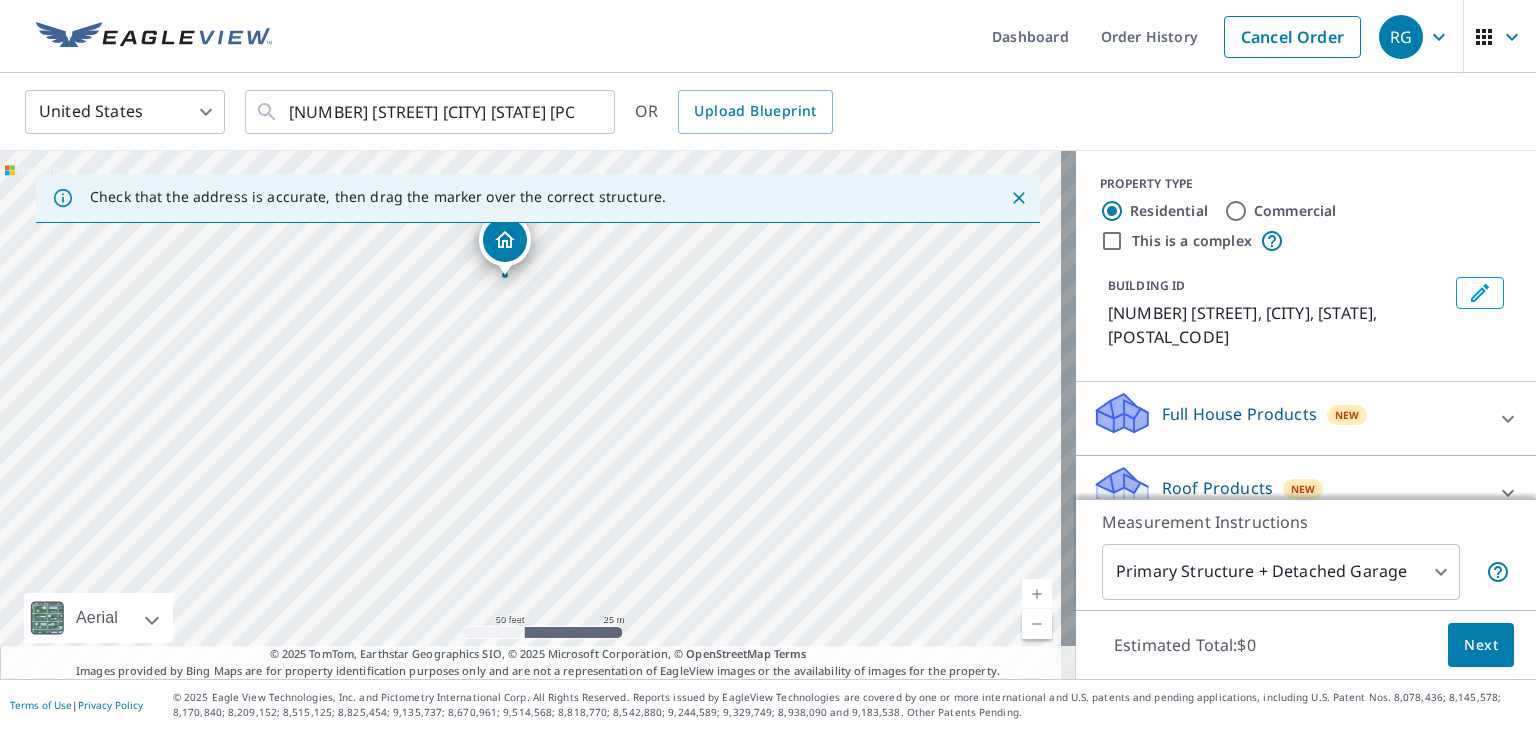 click at bounding box center (1037, 624) 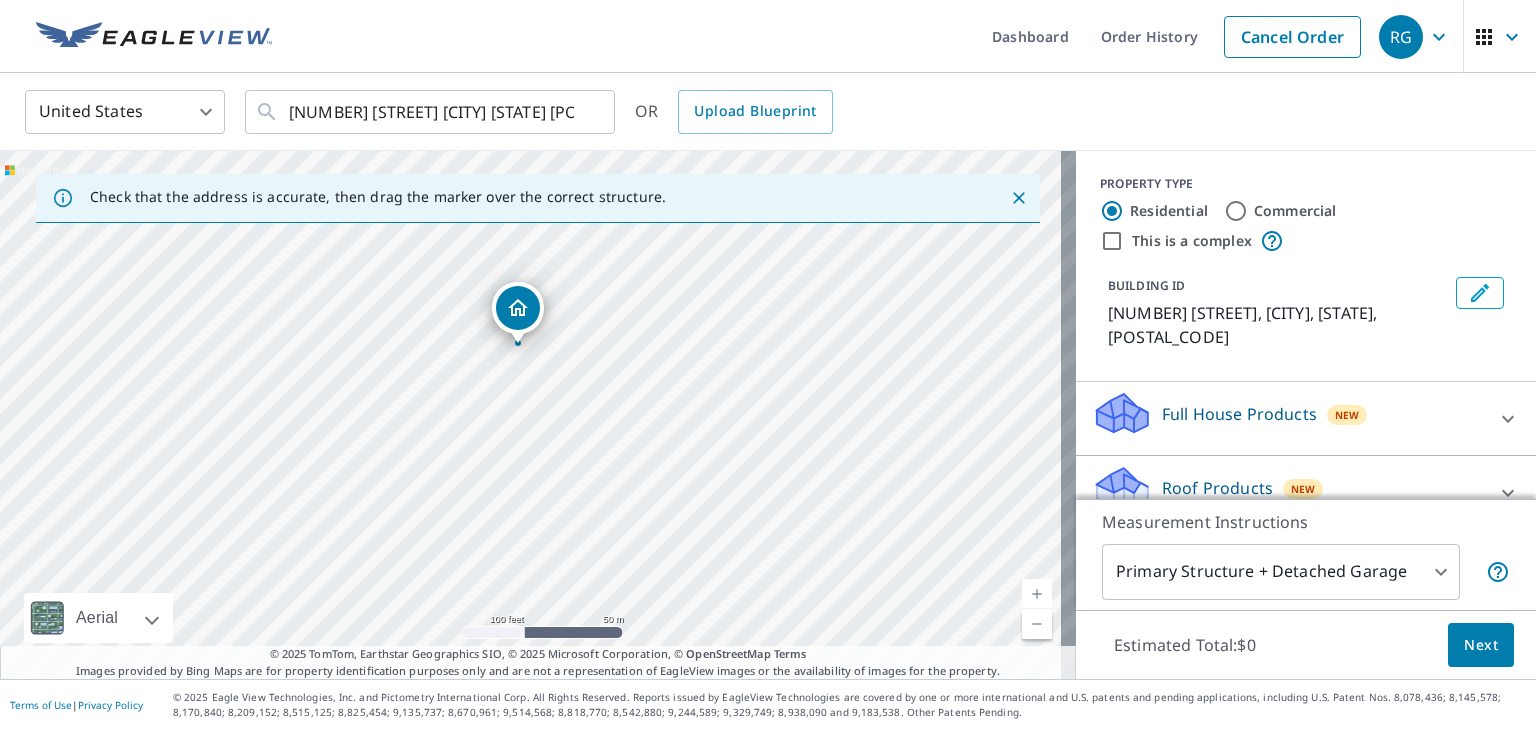 click at bounding box center (1037, 624) 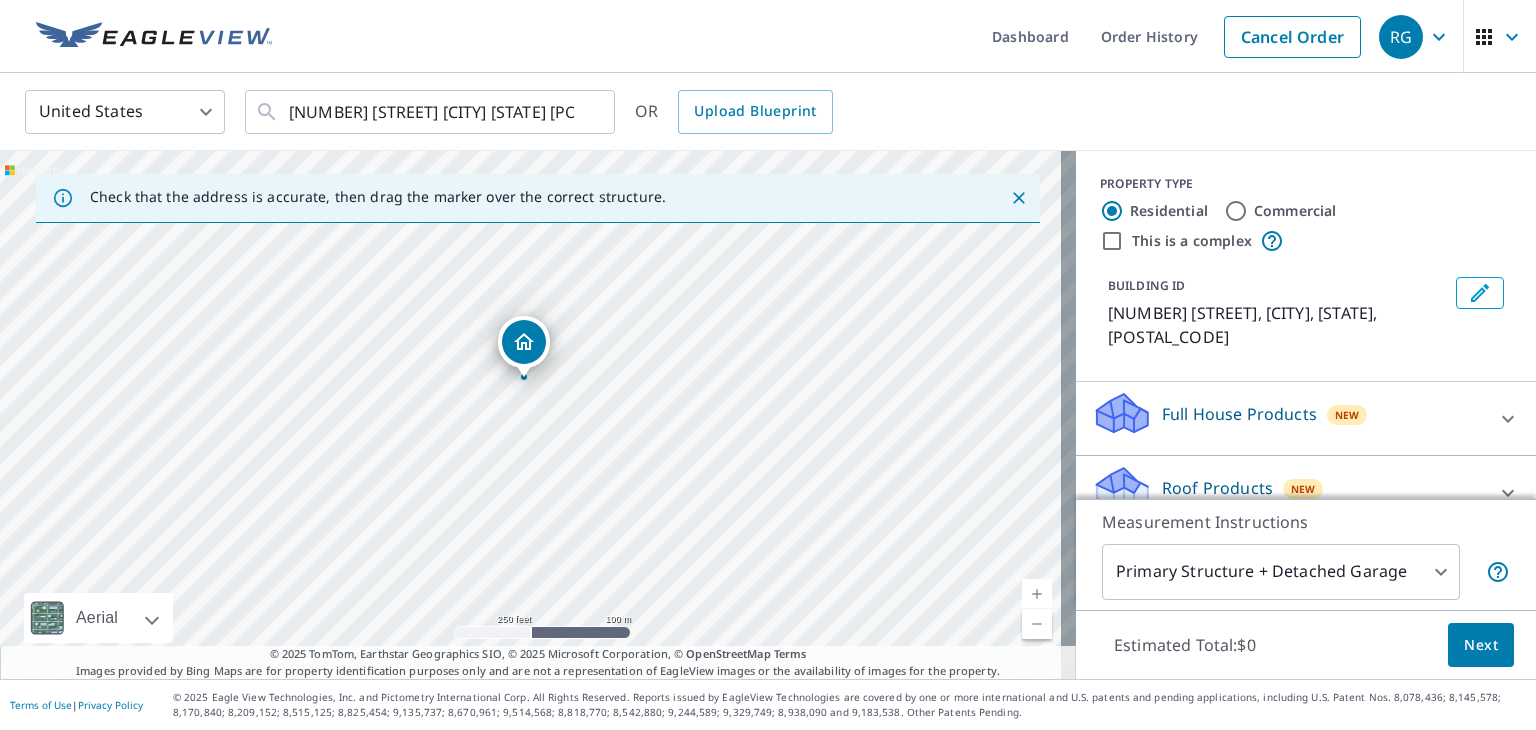 click at bounding box center (1037, 624) 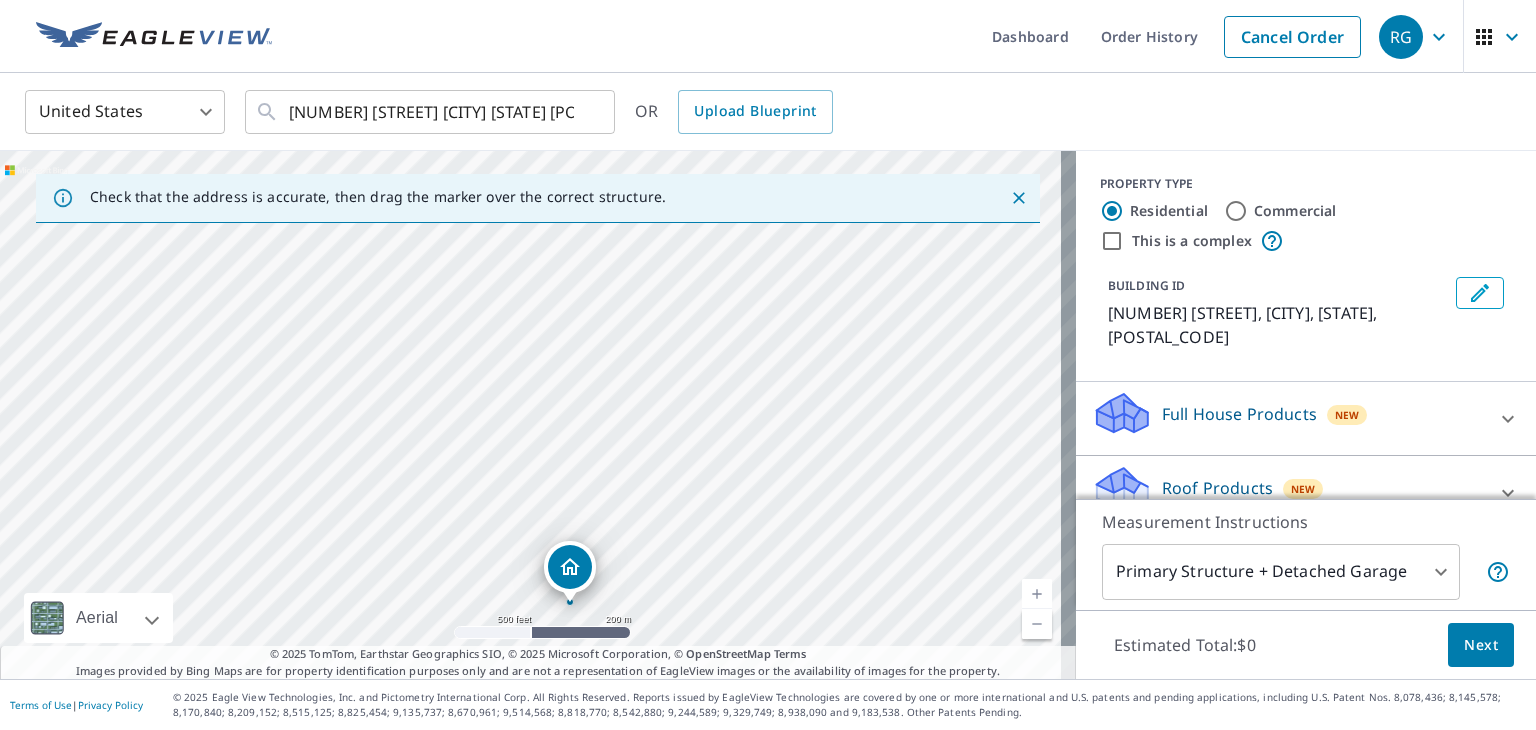 click at bounding box center (1037, 594) 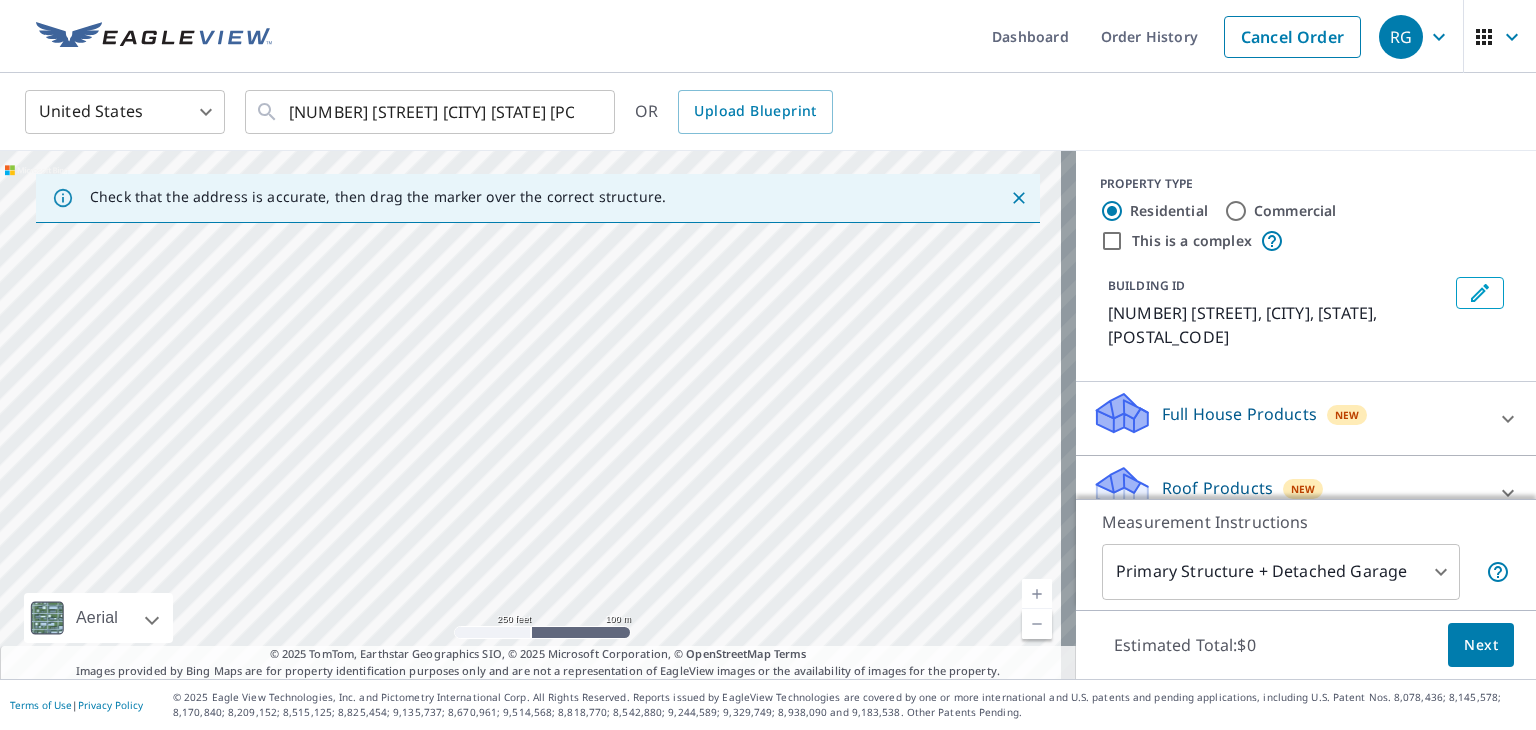 click at bounding box center (1037, 594) 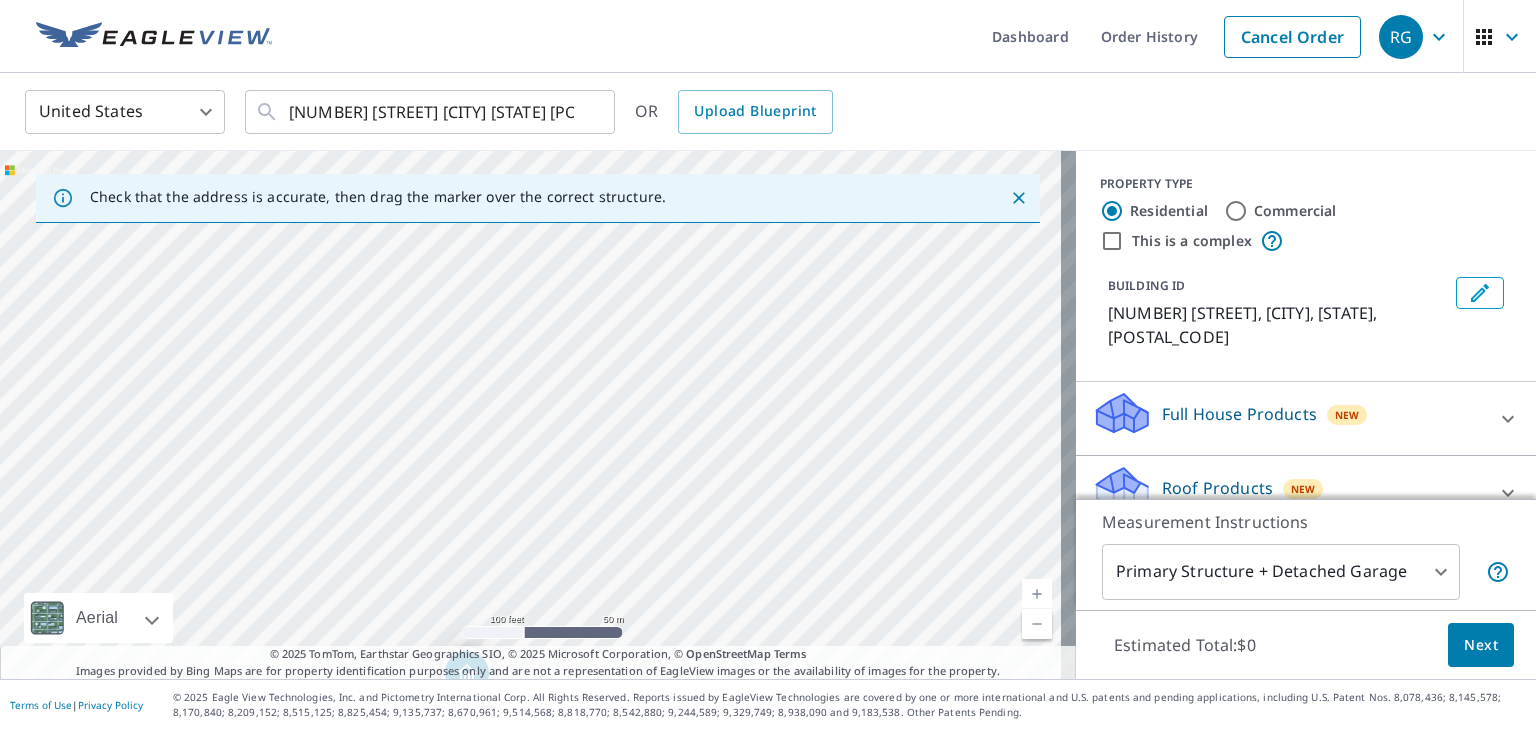 click at bounding box center [1037, 594] 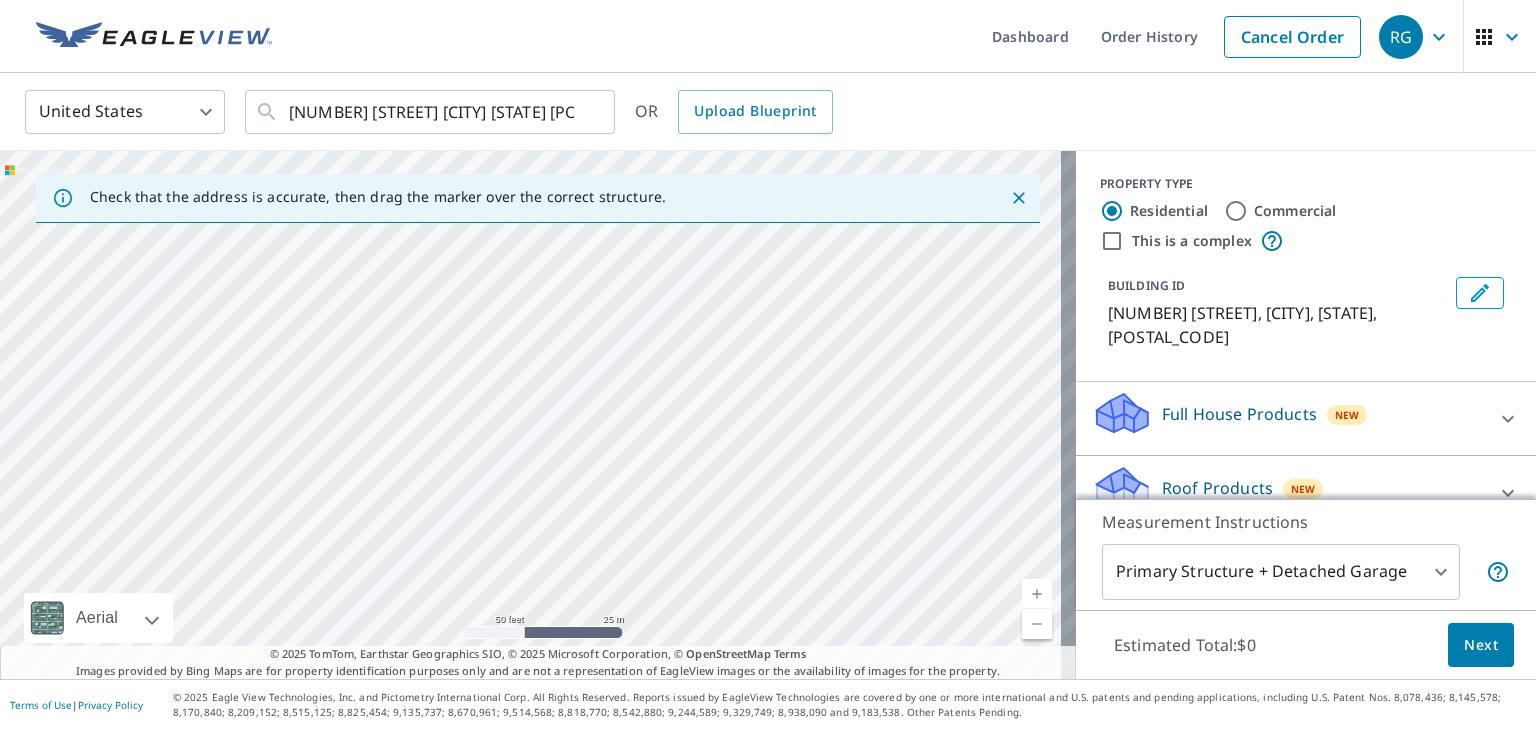 click at bounding box center [1037, 594] 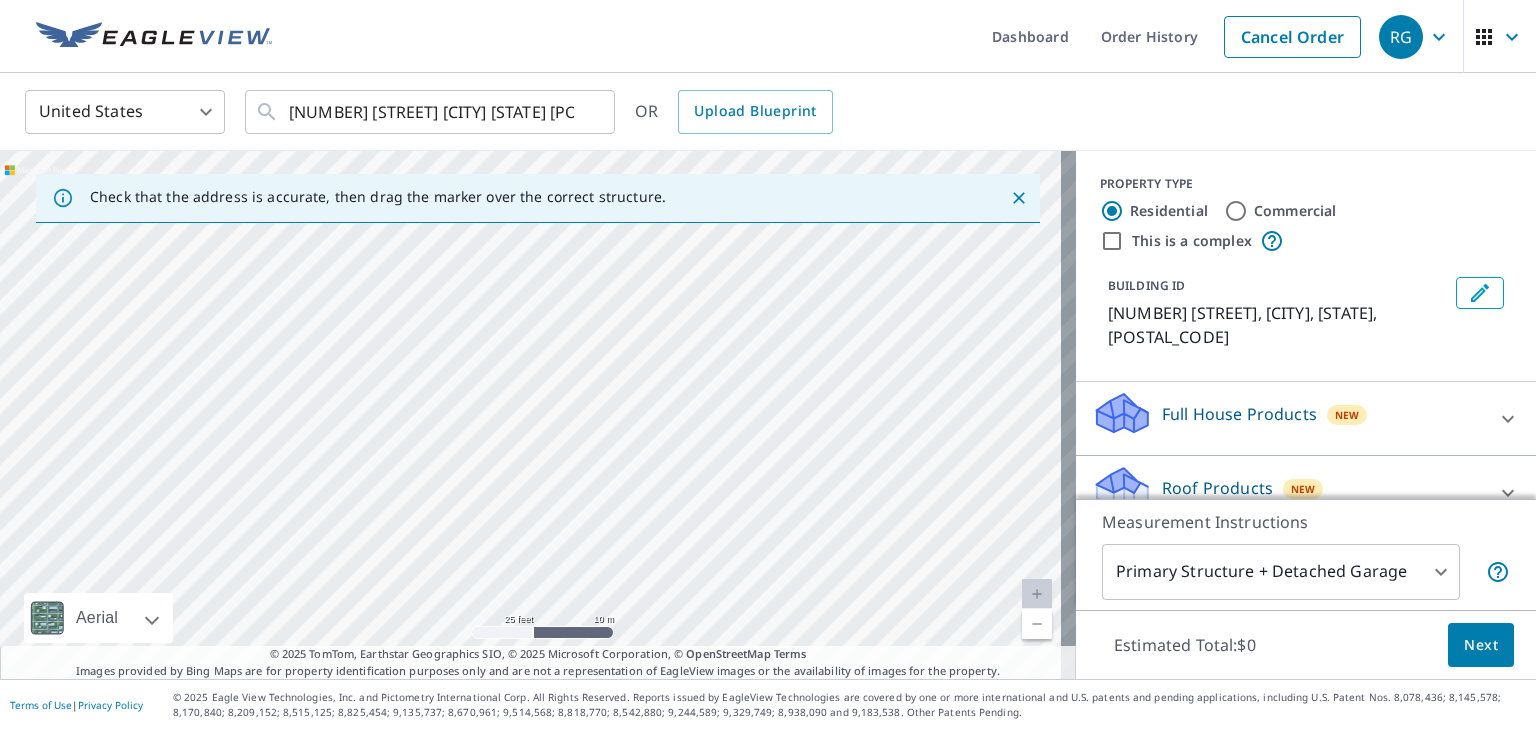 click at bounding box center (1037, 594) 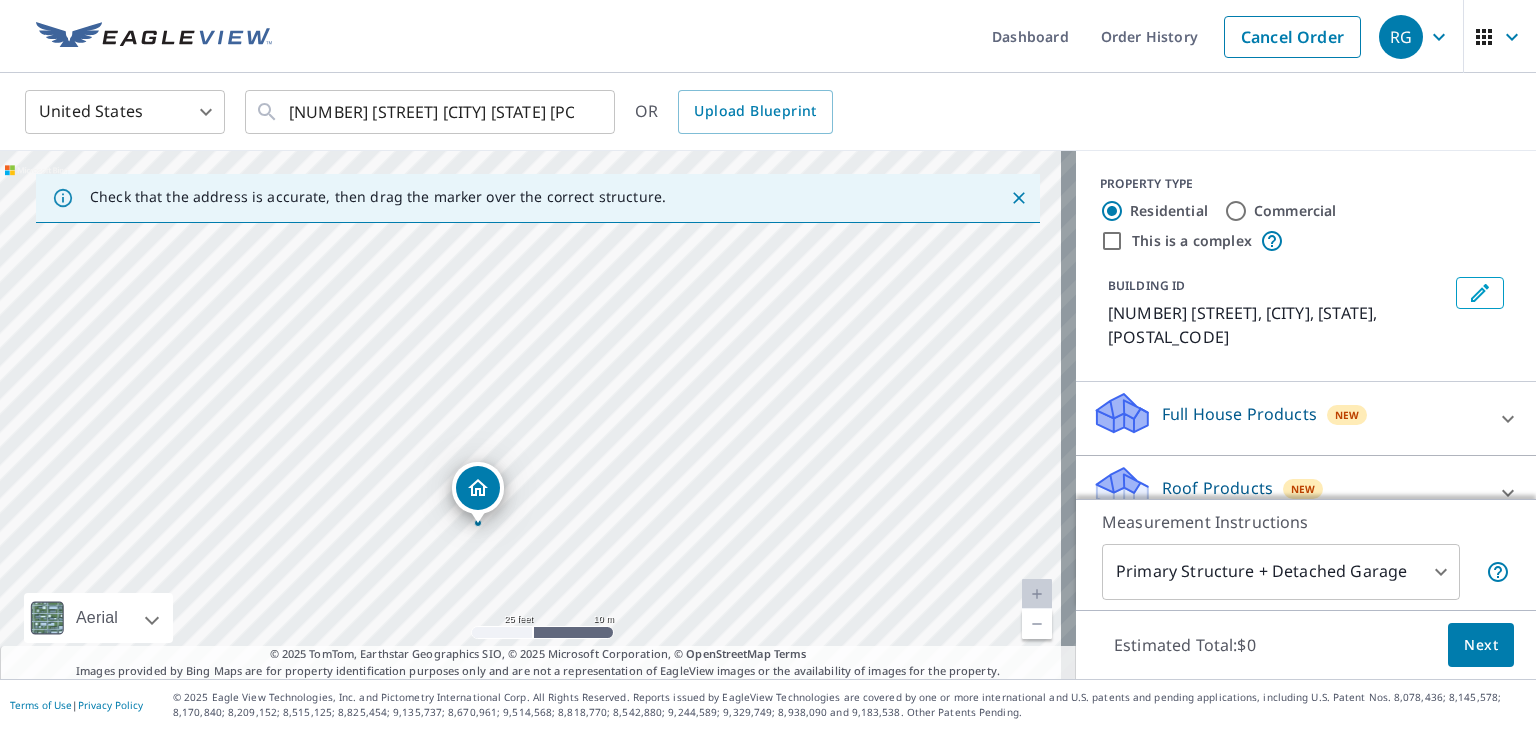 drag, startPoint x: 697, startPoint y: 357, endPoint x: 644, endPoint y: 469, distance: 123.90723 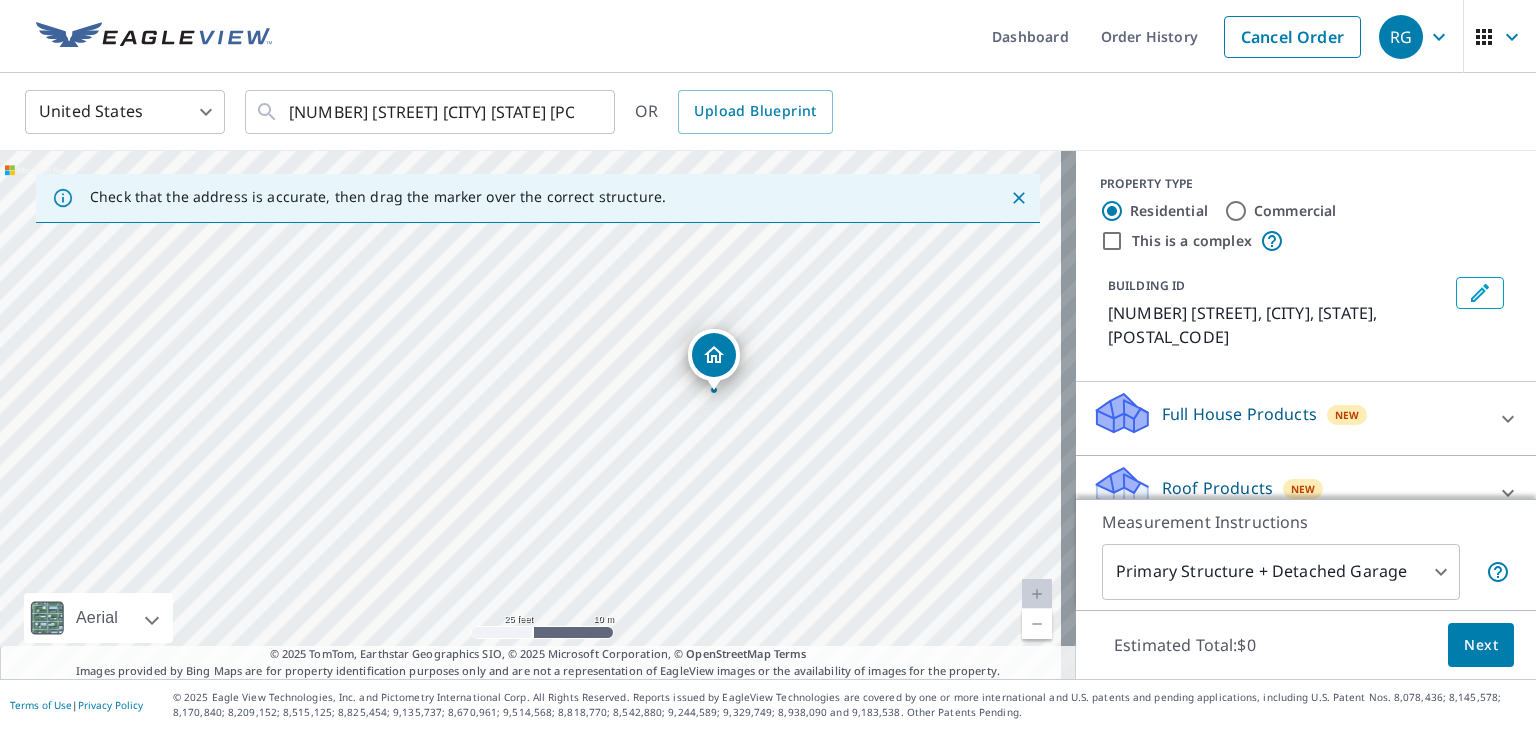 drag, startPoint x: 462, startPoint y: 492, endPoint x: 698, endPoint y: 359, distance: 270.89667 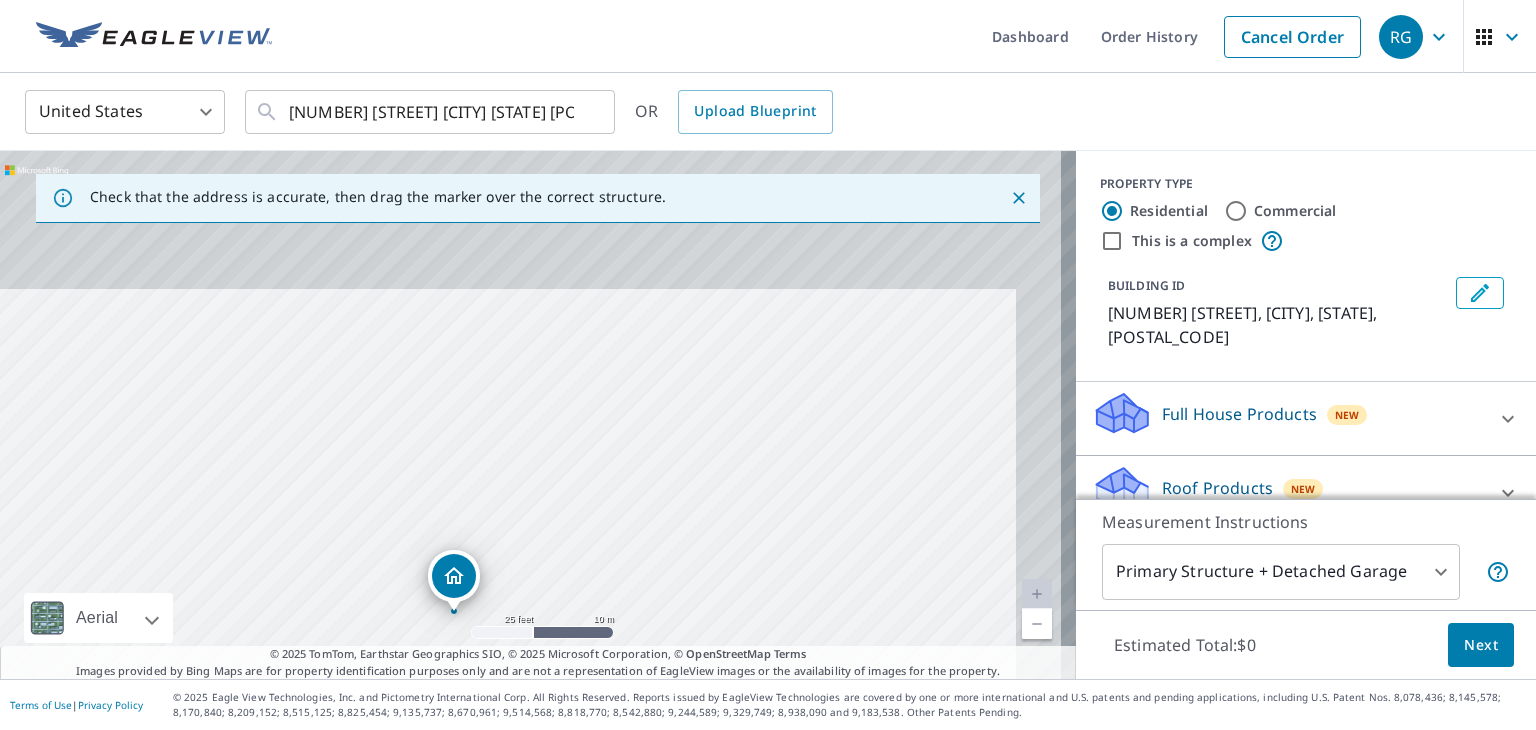 drag, startPoint x: 804, startPoint y: 289, endPoint x: 726, endPoint y: 493, distance: 218.40329 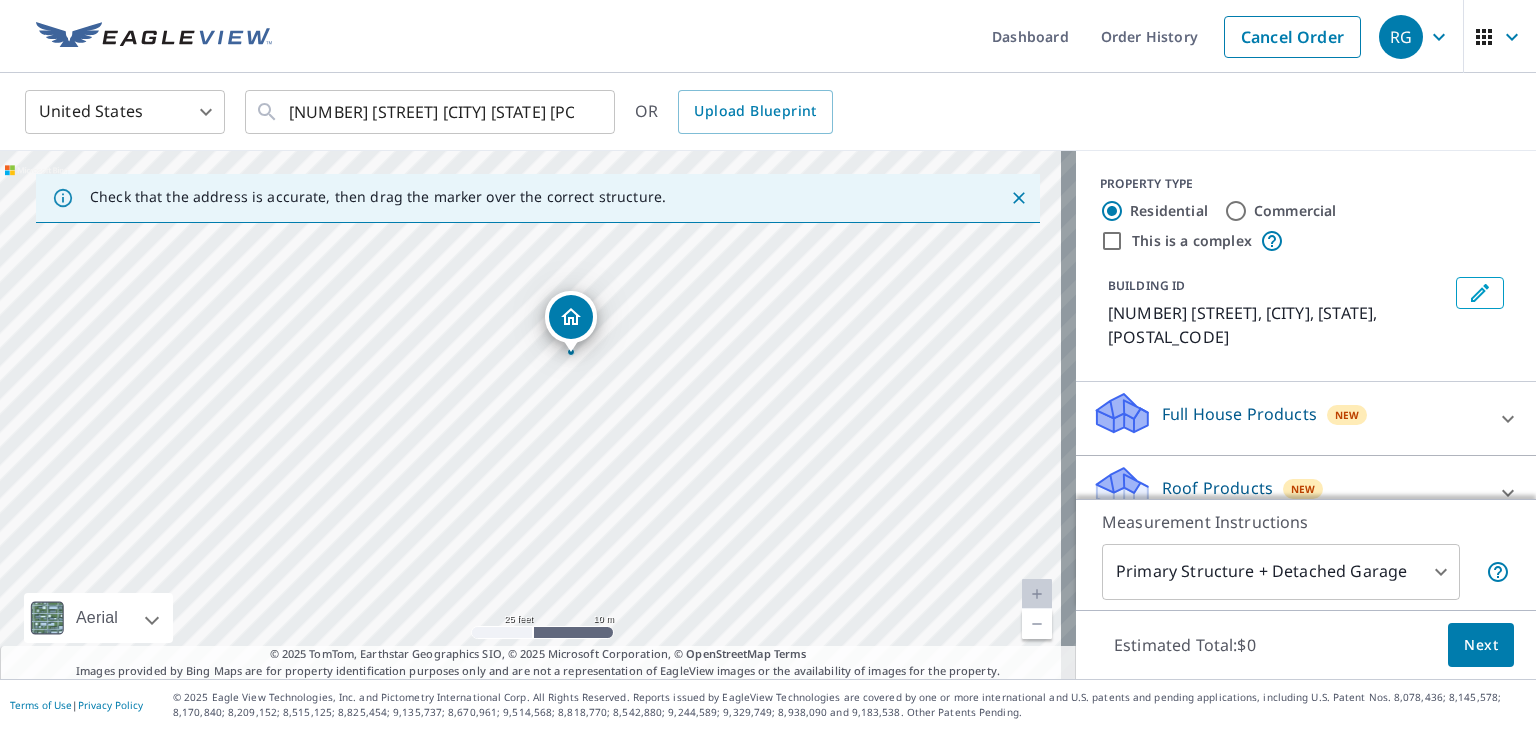 drag, startPoint x: 442, startPoint y: 588, endPoint x: 560, endPoint y: 322, distance: 290.9983 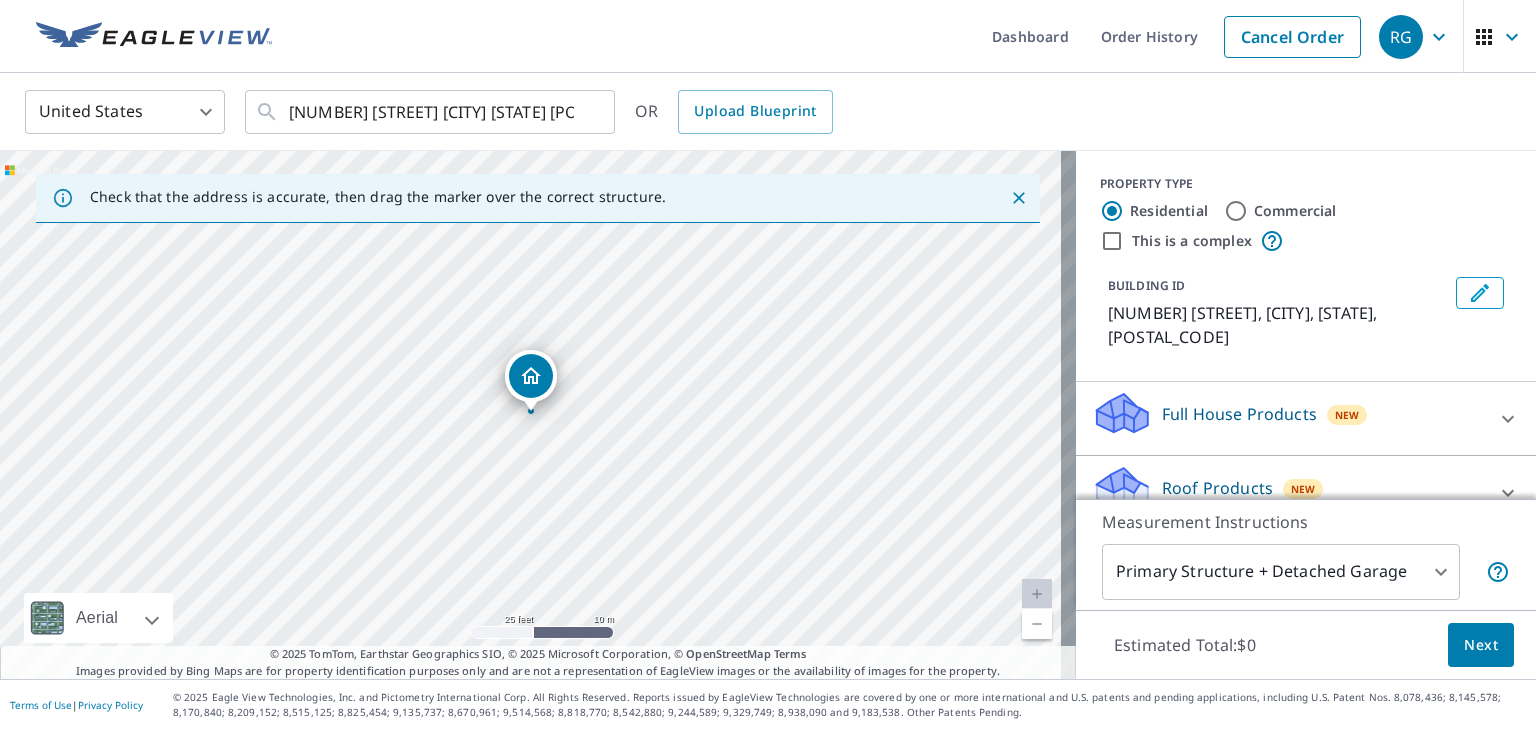 click at bounding box center [1037, 624] 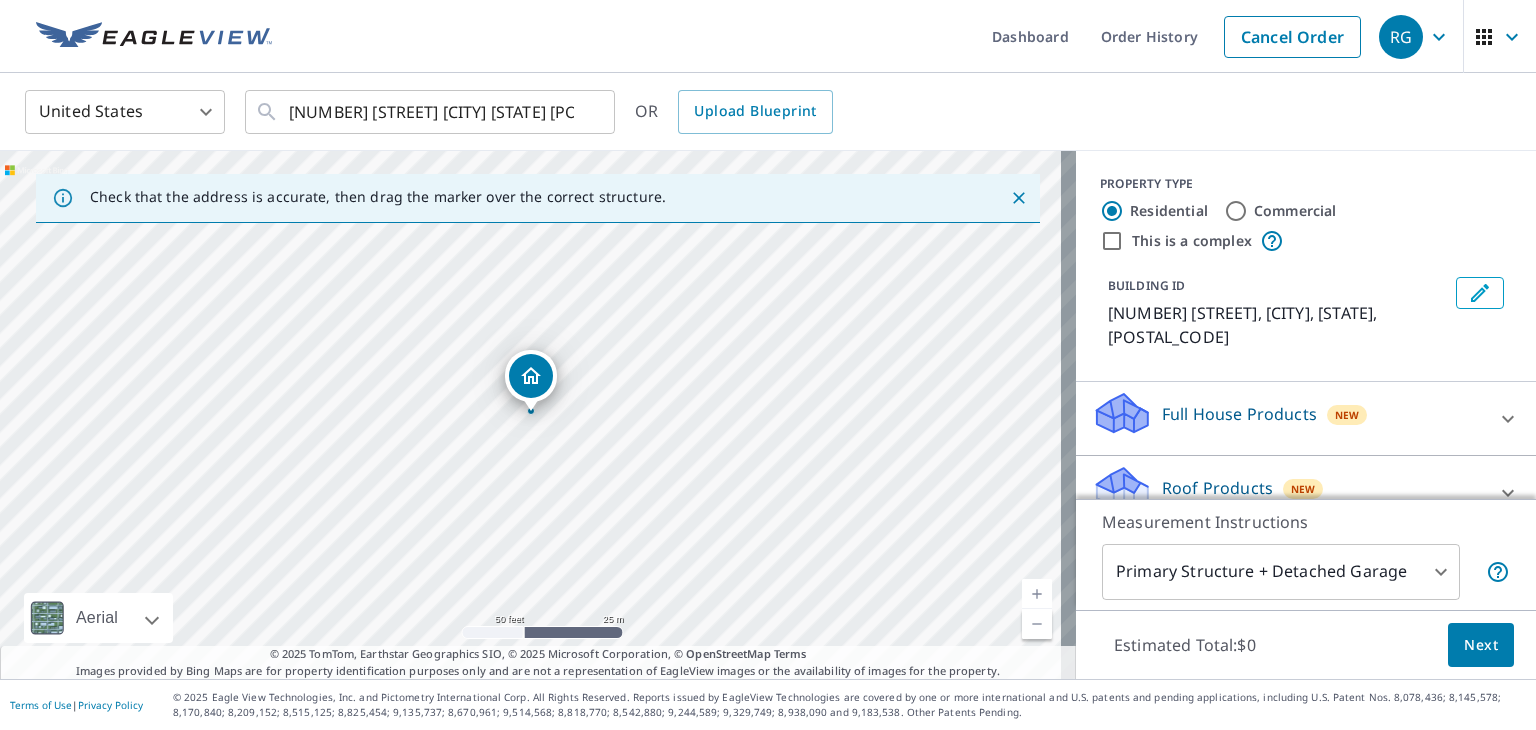 click at bounding box center [1037, 624] 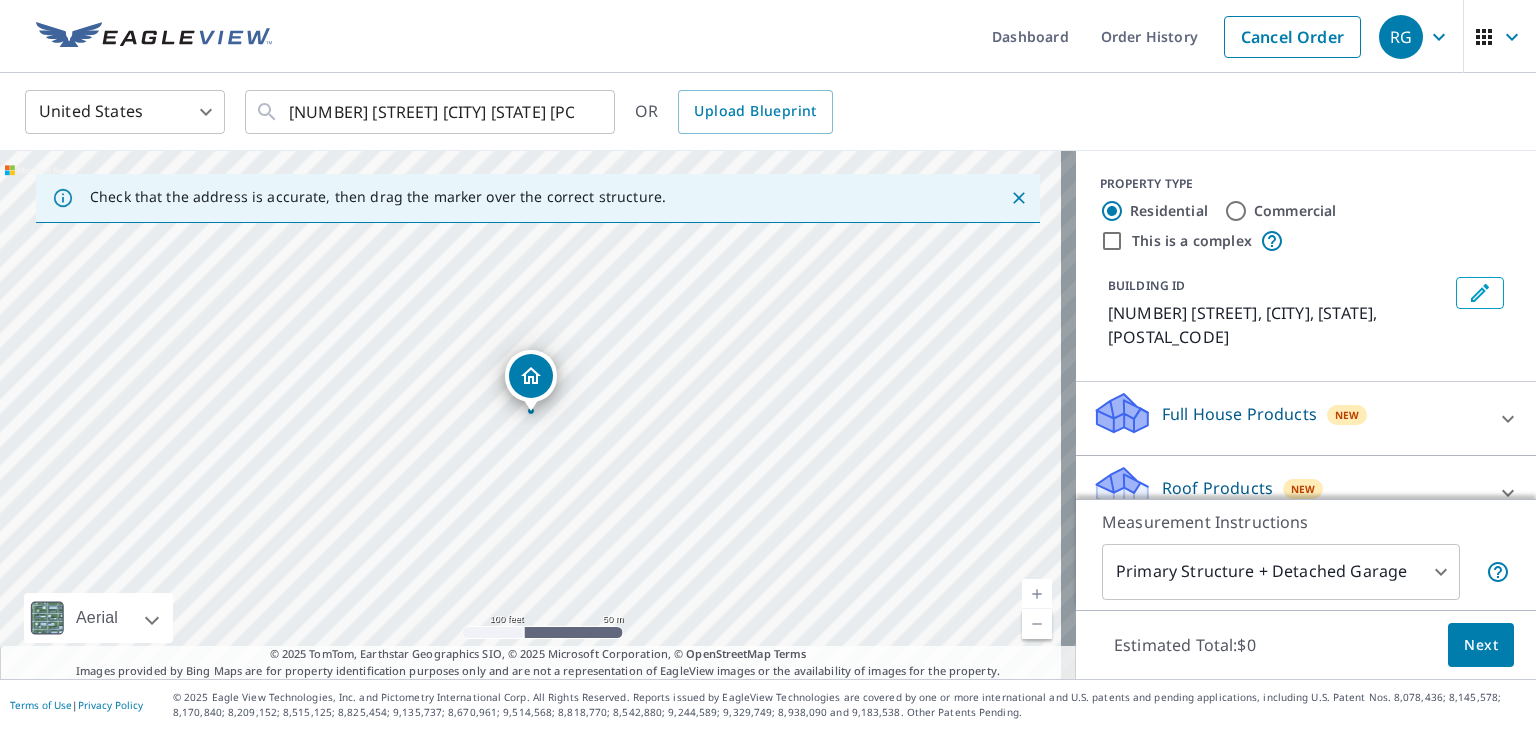 click at bounding box center [1037, 624] 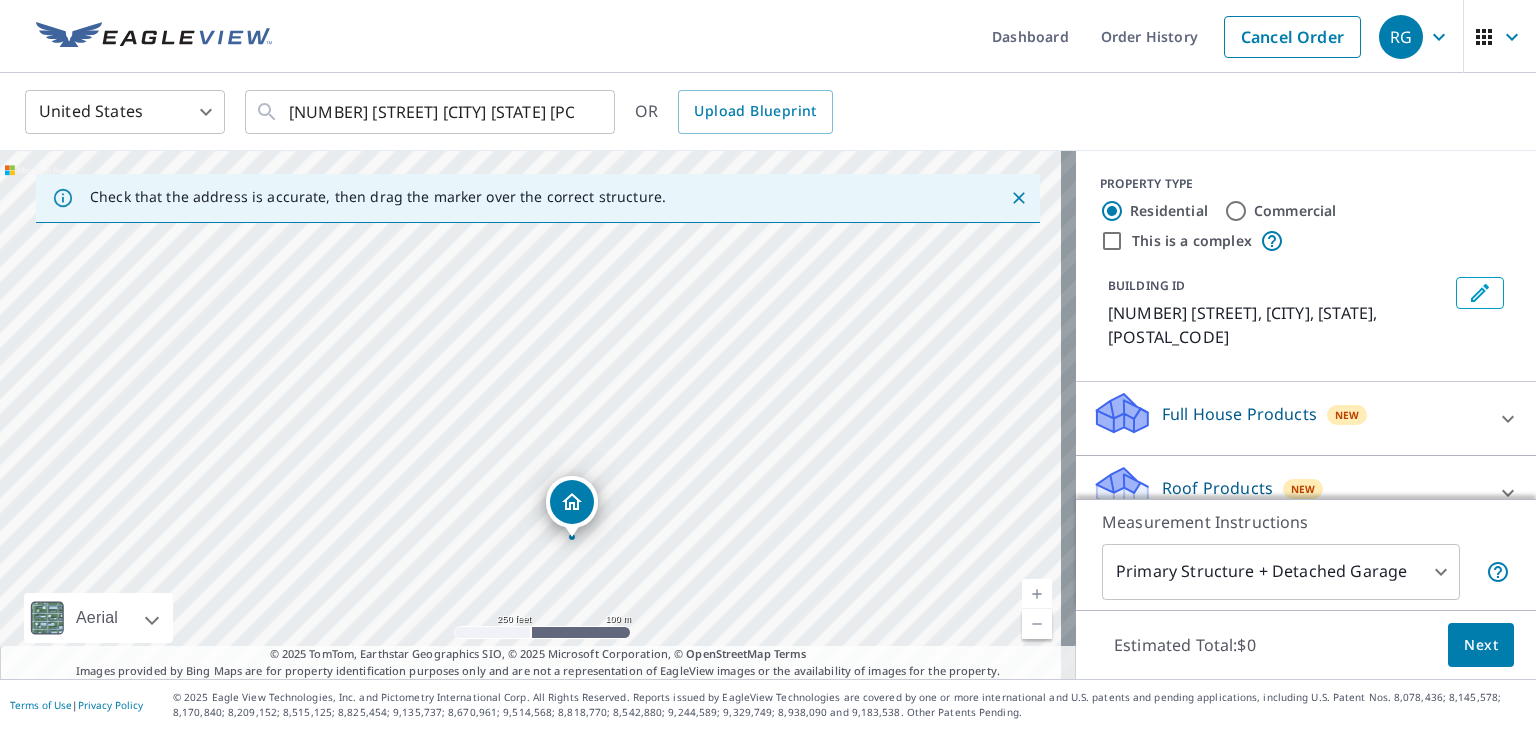 drag, startPoint x: 716, startPoint y: 394, endPoint x: 757, endPoint y: 520, distance: 132.50282 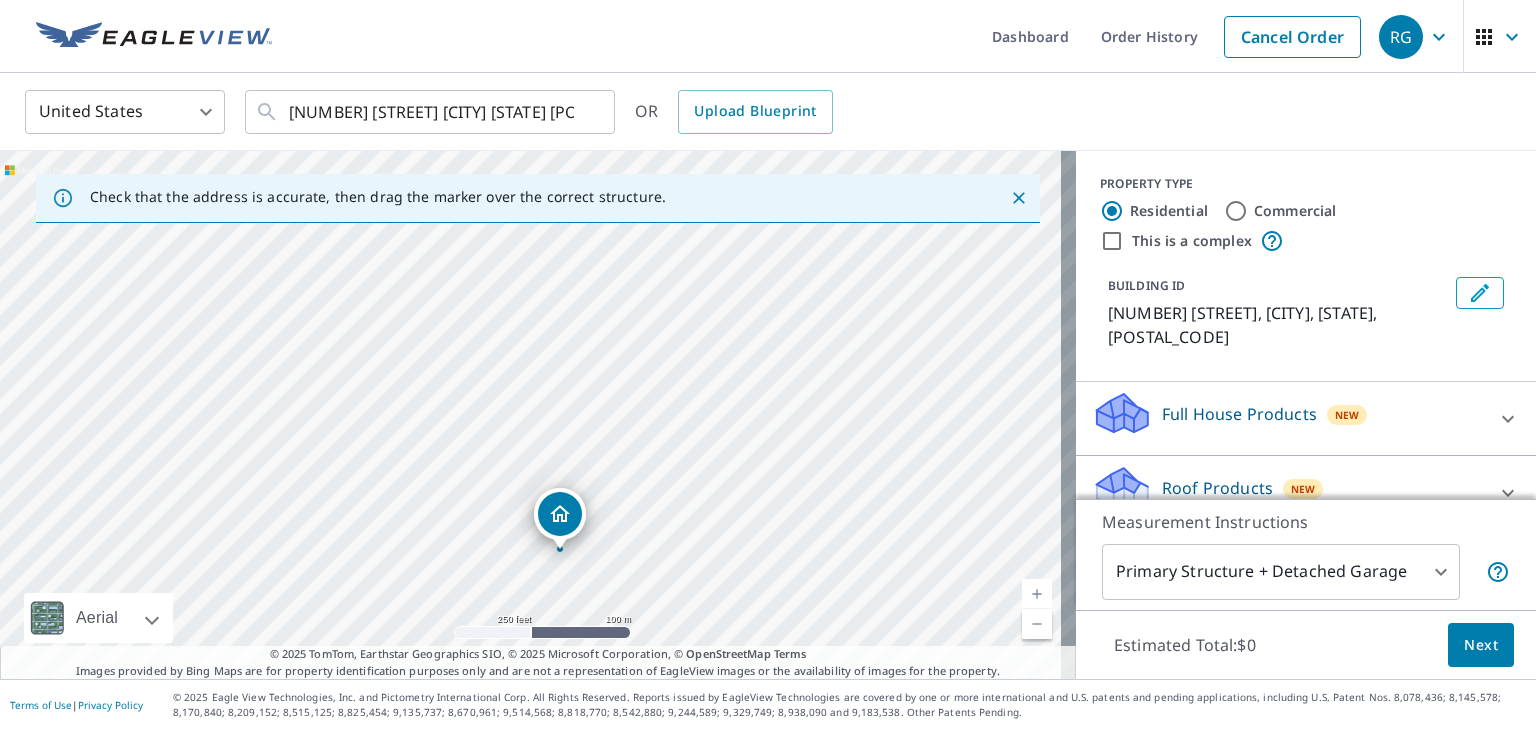 drag, startPoint x: 760, startPoint y: 469, endPoint x: 748, endPoint y: 481, distance: 16.970562 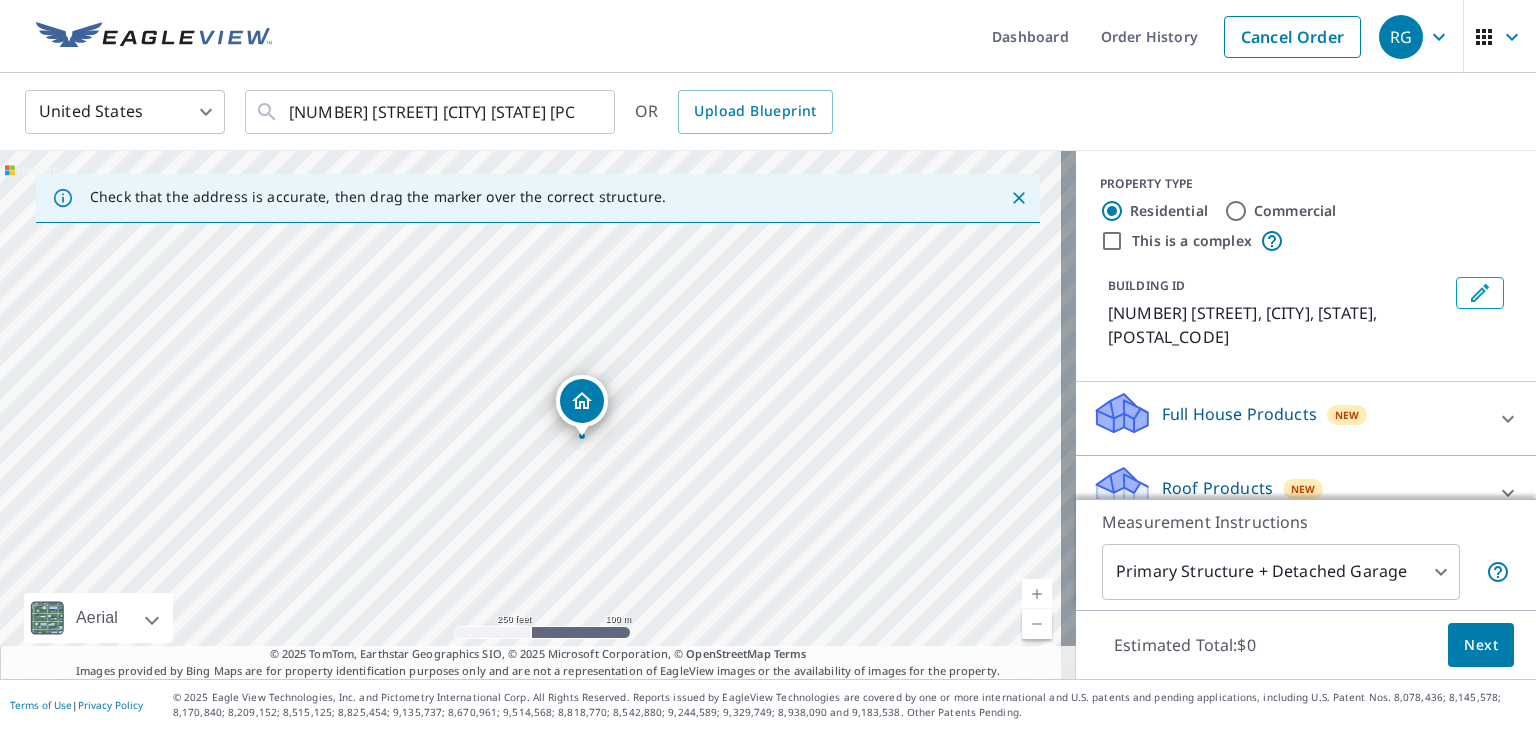drag, startPoint x: 549, startPoint y: 510, endPoint x: 571, endPoint y: 397, distance: 115.12167 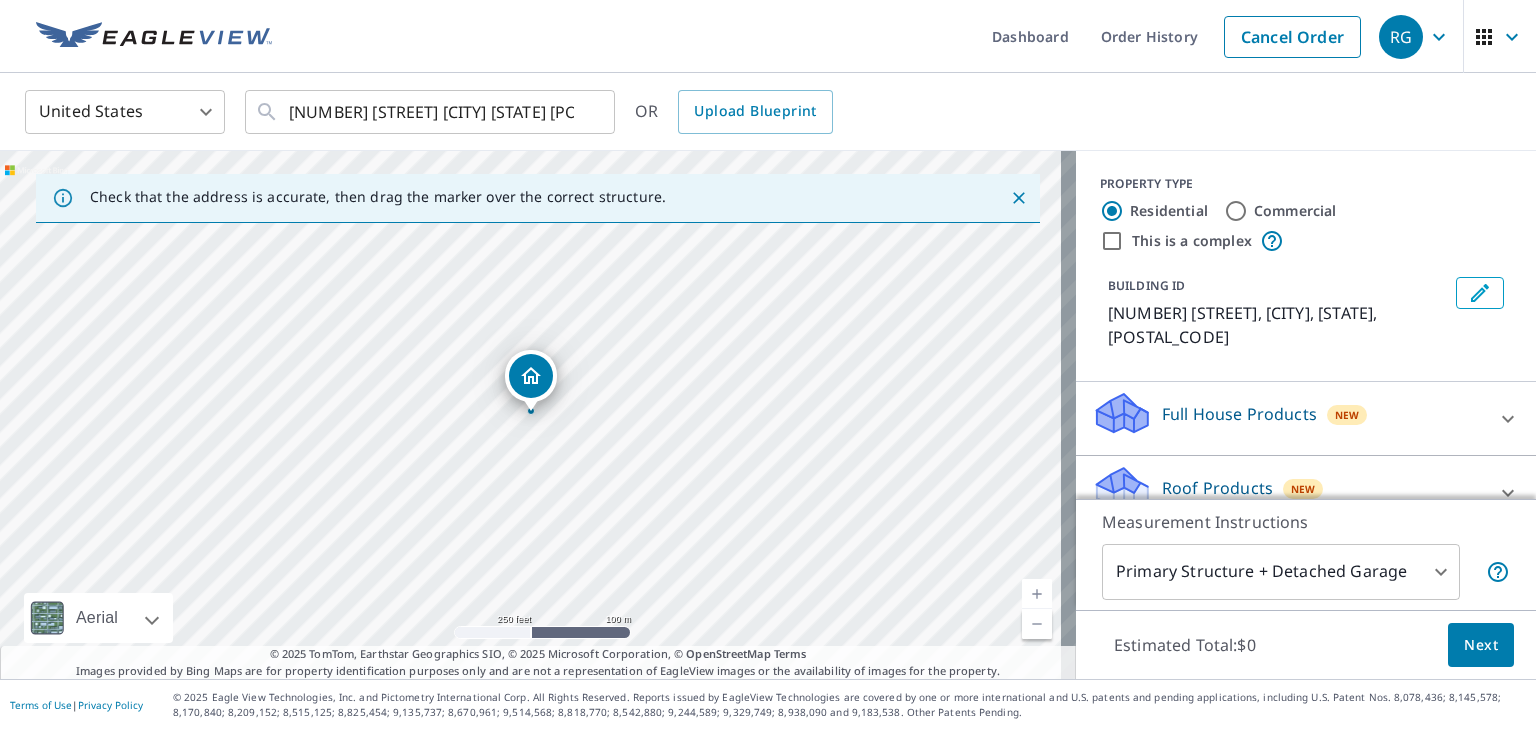 click at bounding box center [1037, 594] 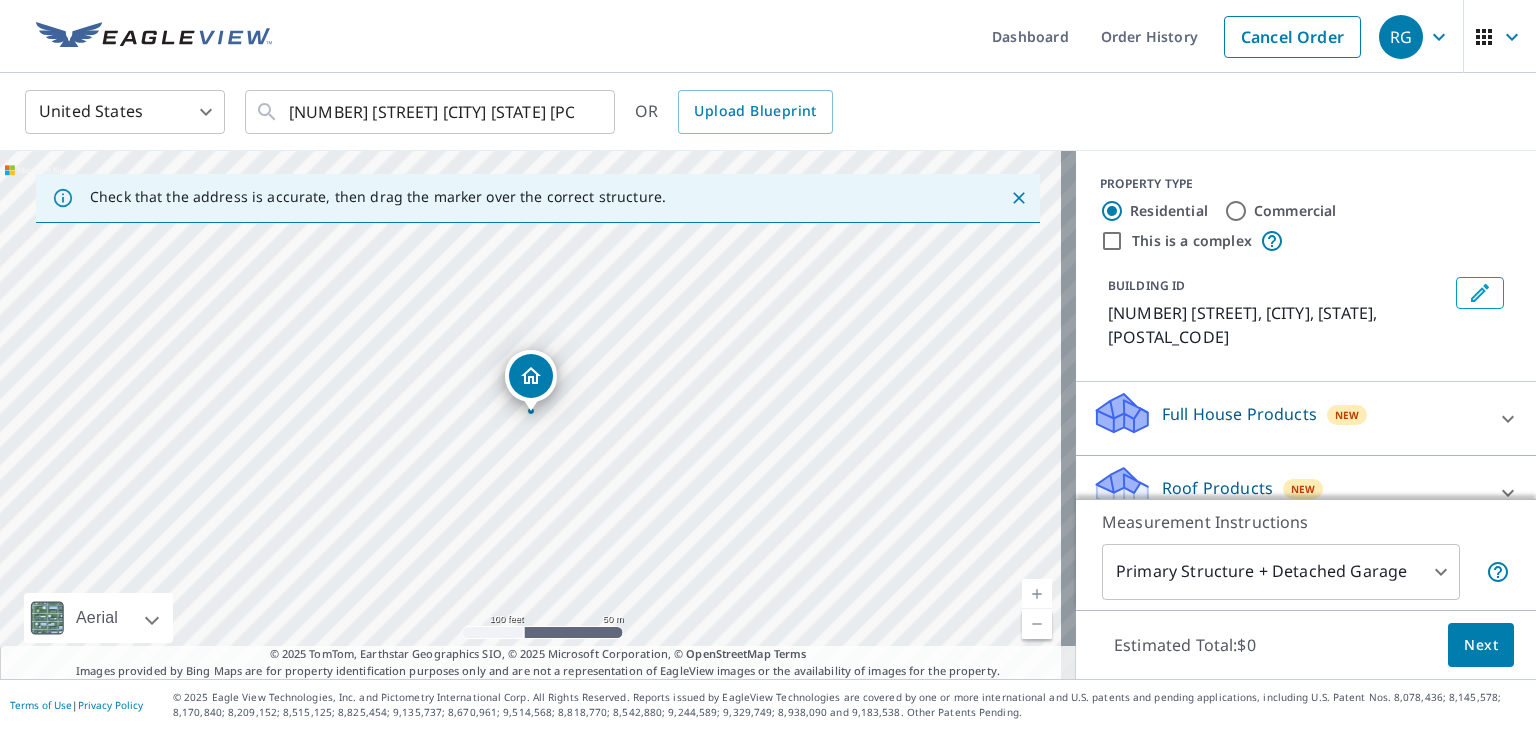 click at bounding box center (1037, 594) 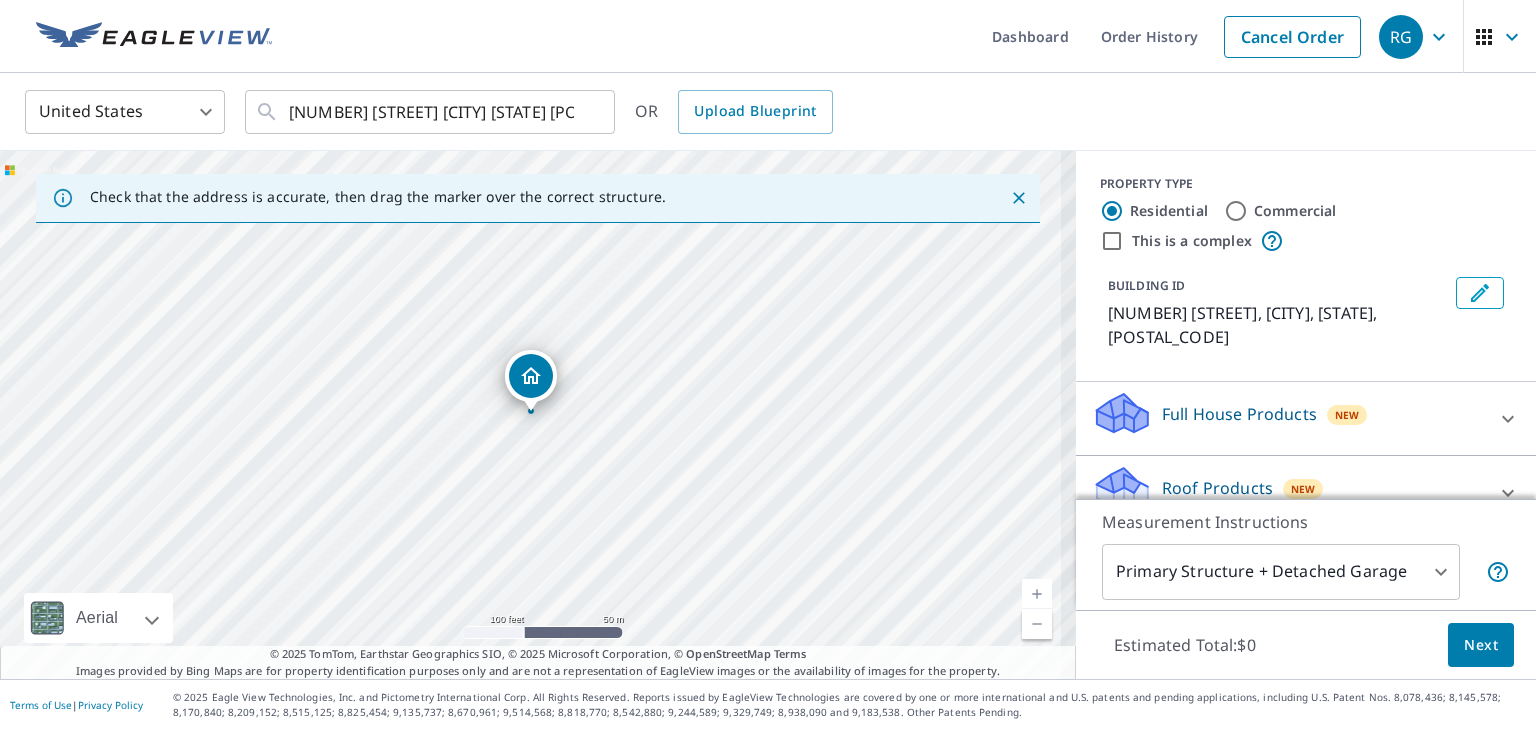 click at bounding box center (1037, 594) 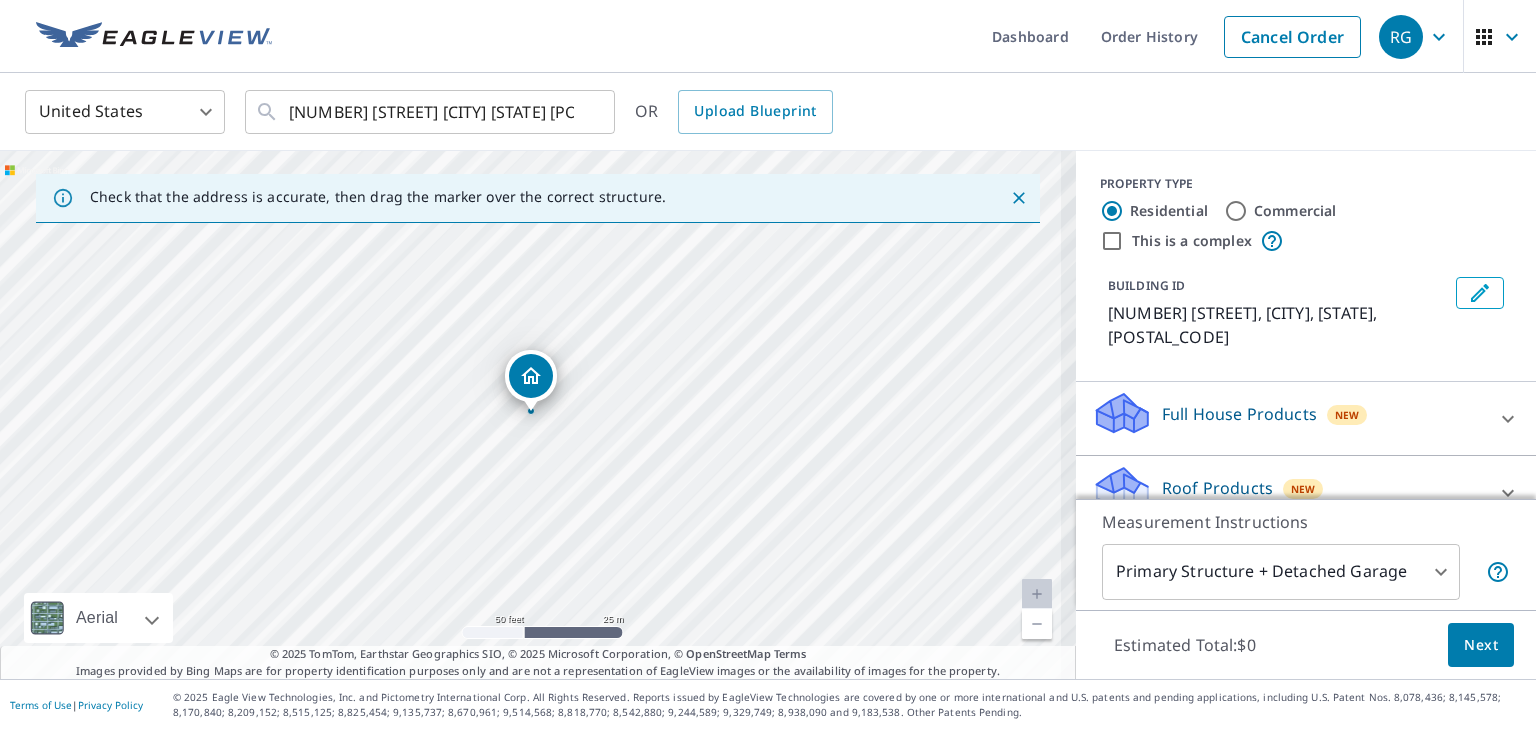 click at bounding box center [1037, 594] 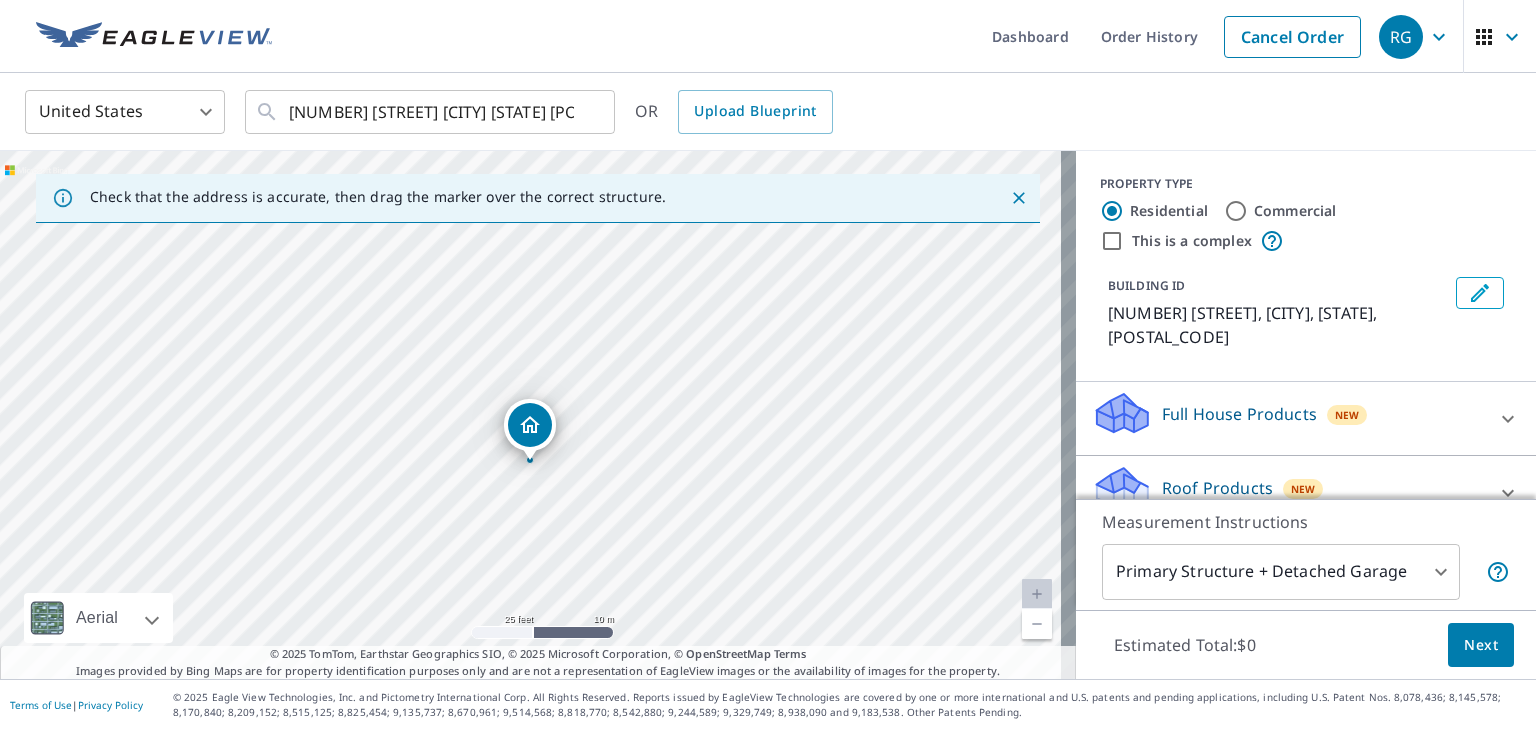 drag, startPoint x: 534, startPoint y: 376, endPoint x: 533, endPoint y: 425, distance: 49.010204 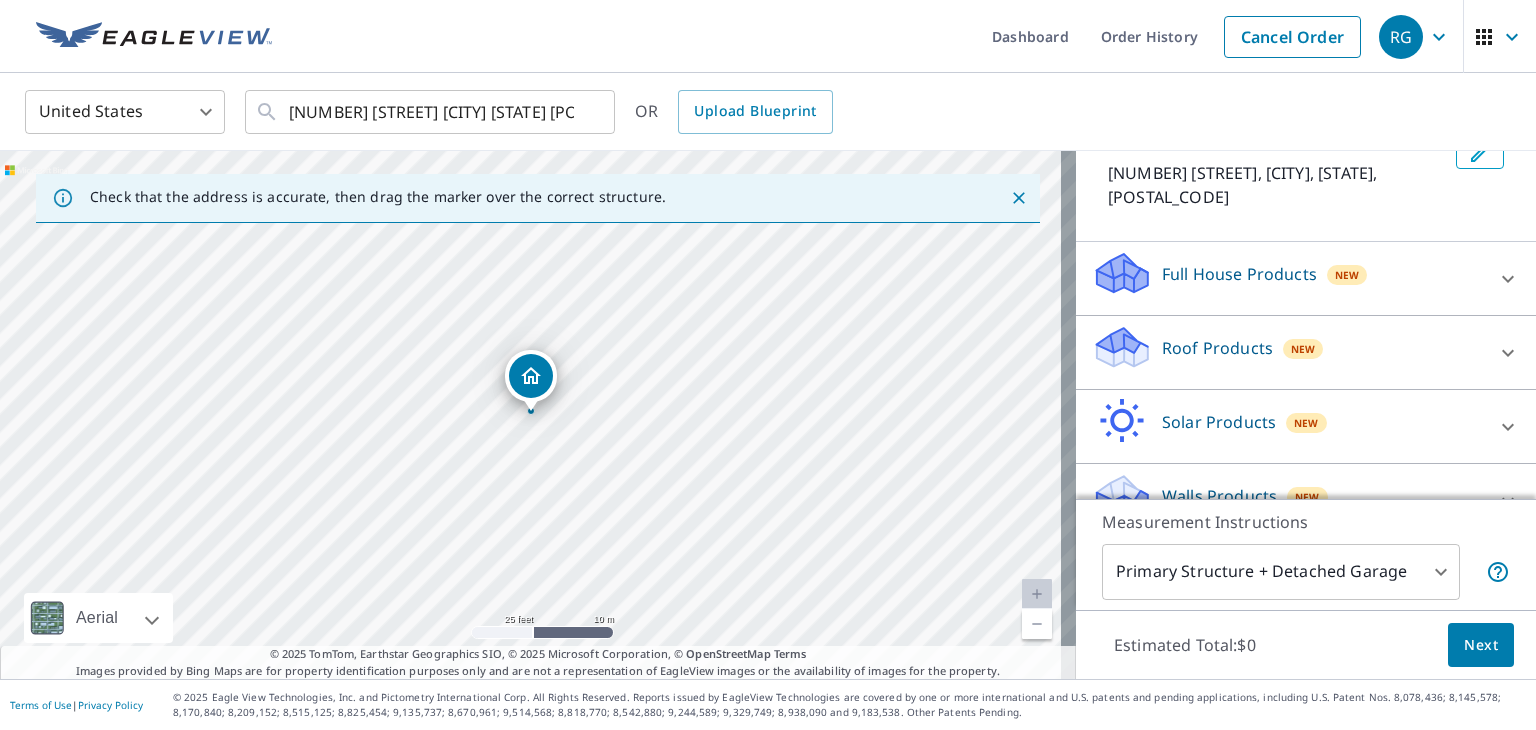 scroll, scrollTop: 142, scrollLeft: 0, axis: vertical 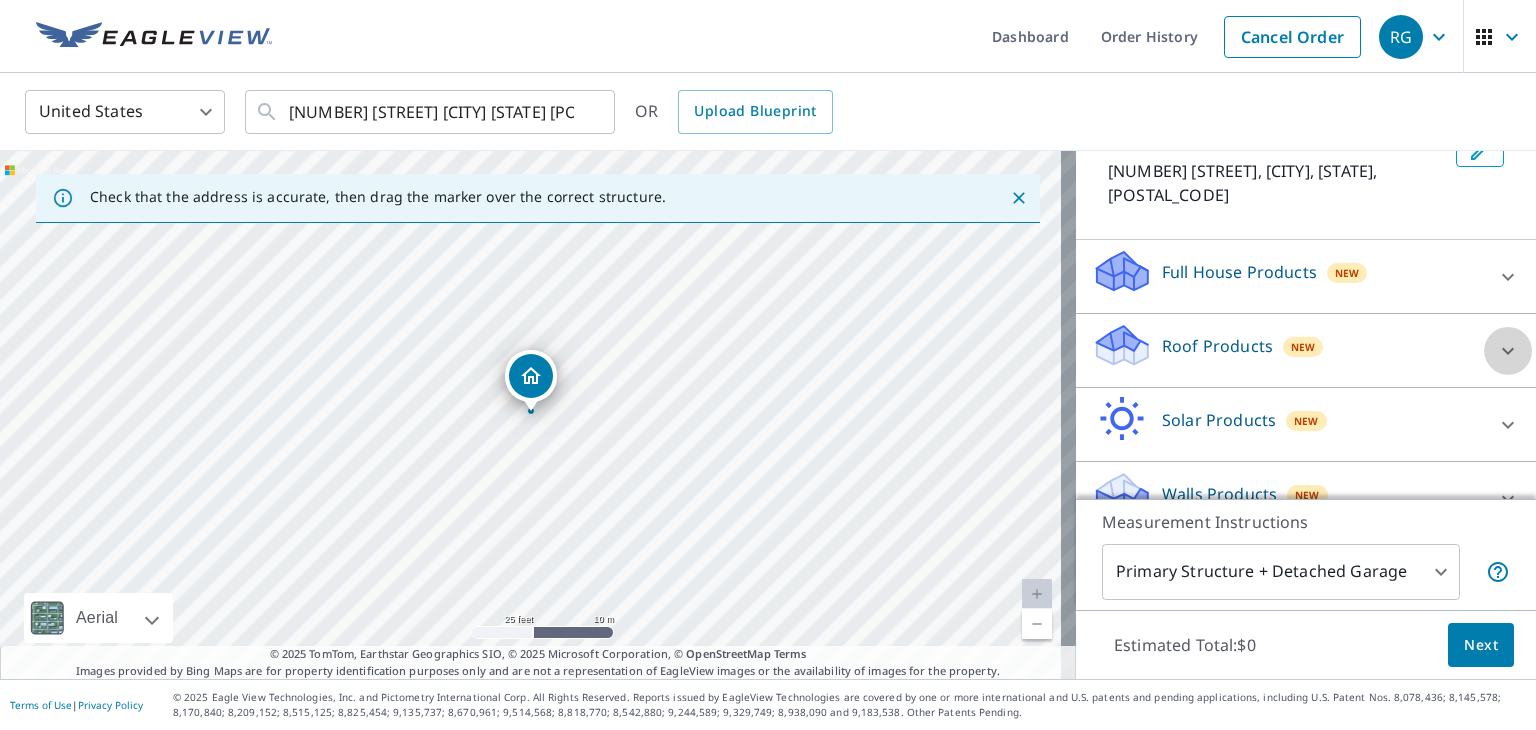 click 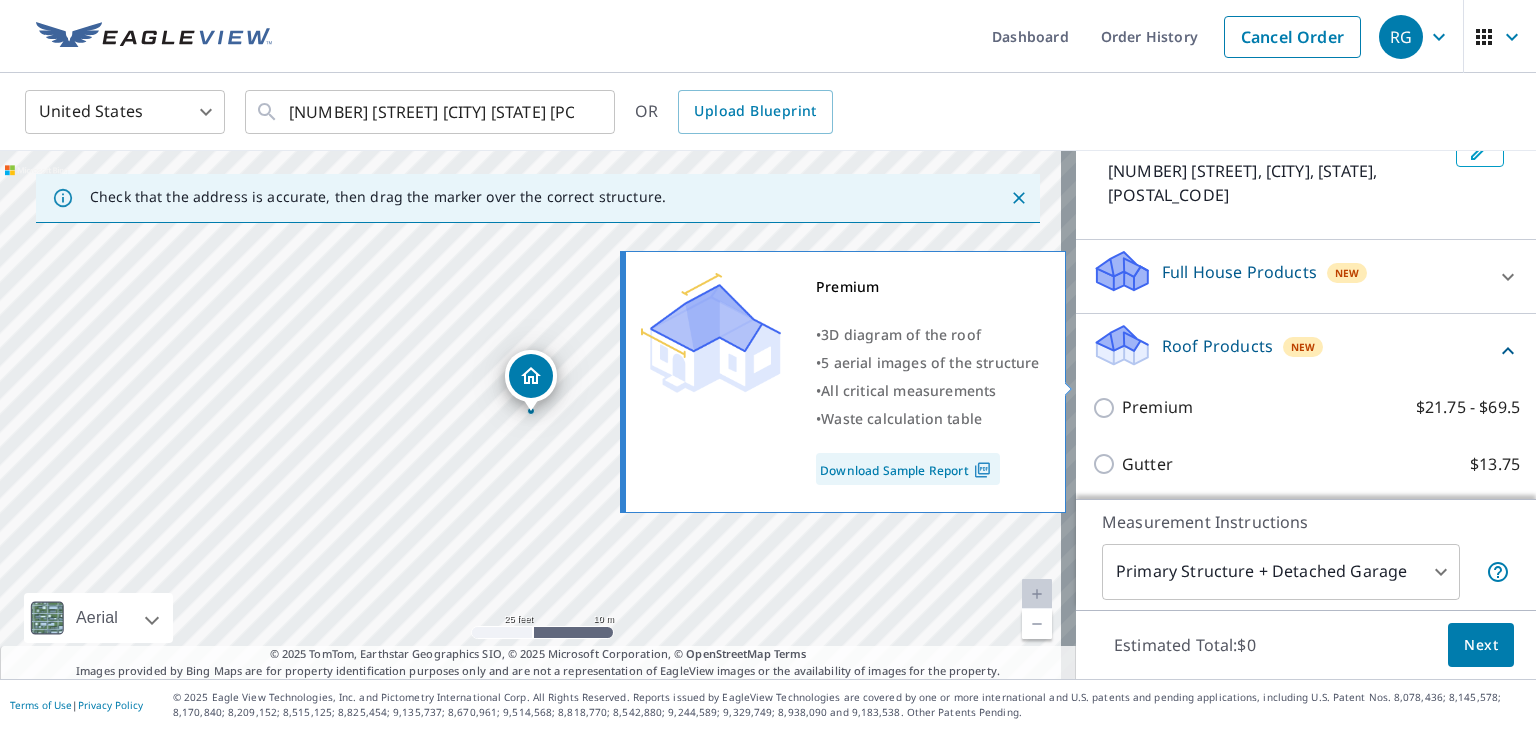 click on "Premium $21.75 - $69.5" at bounding box center (1107, 408) 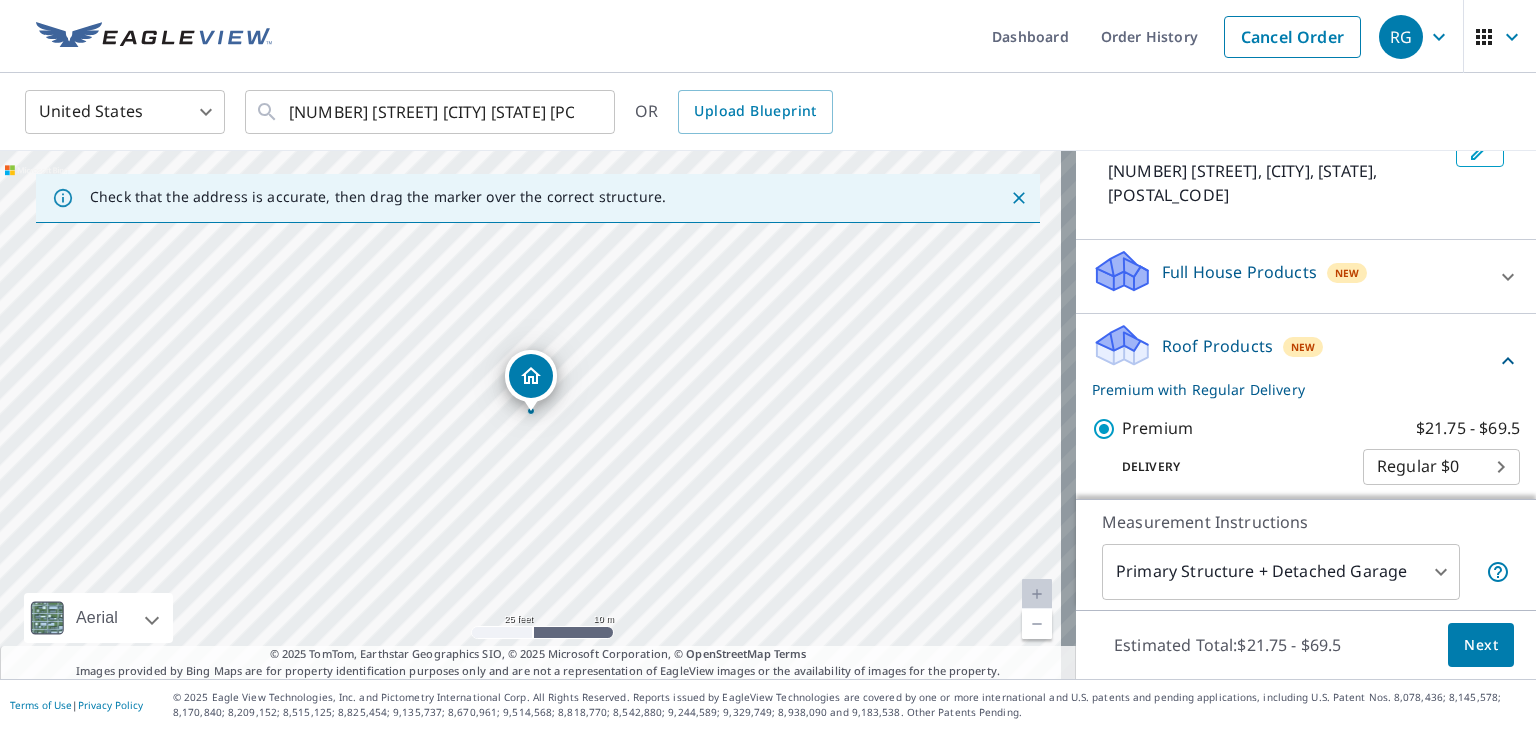 click on "Next" at bounding box center (1481, 645) 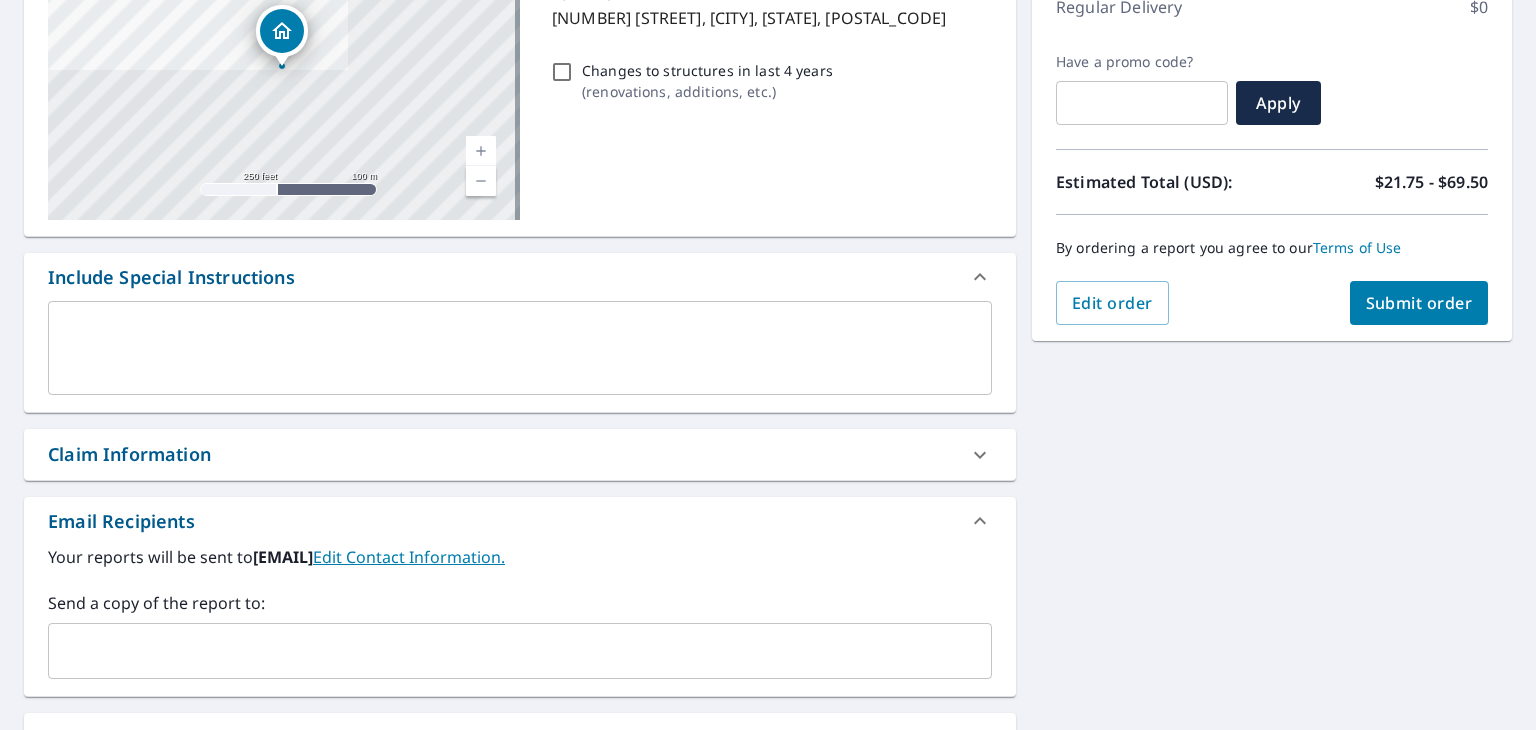 scroll, scrollTop: 0, scrollLeft: 0, axis: both 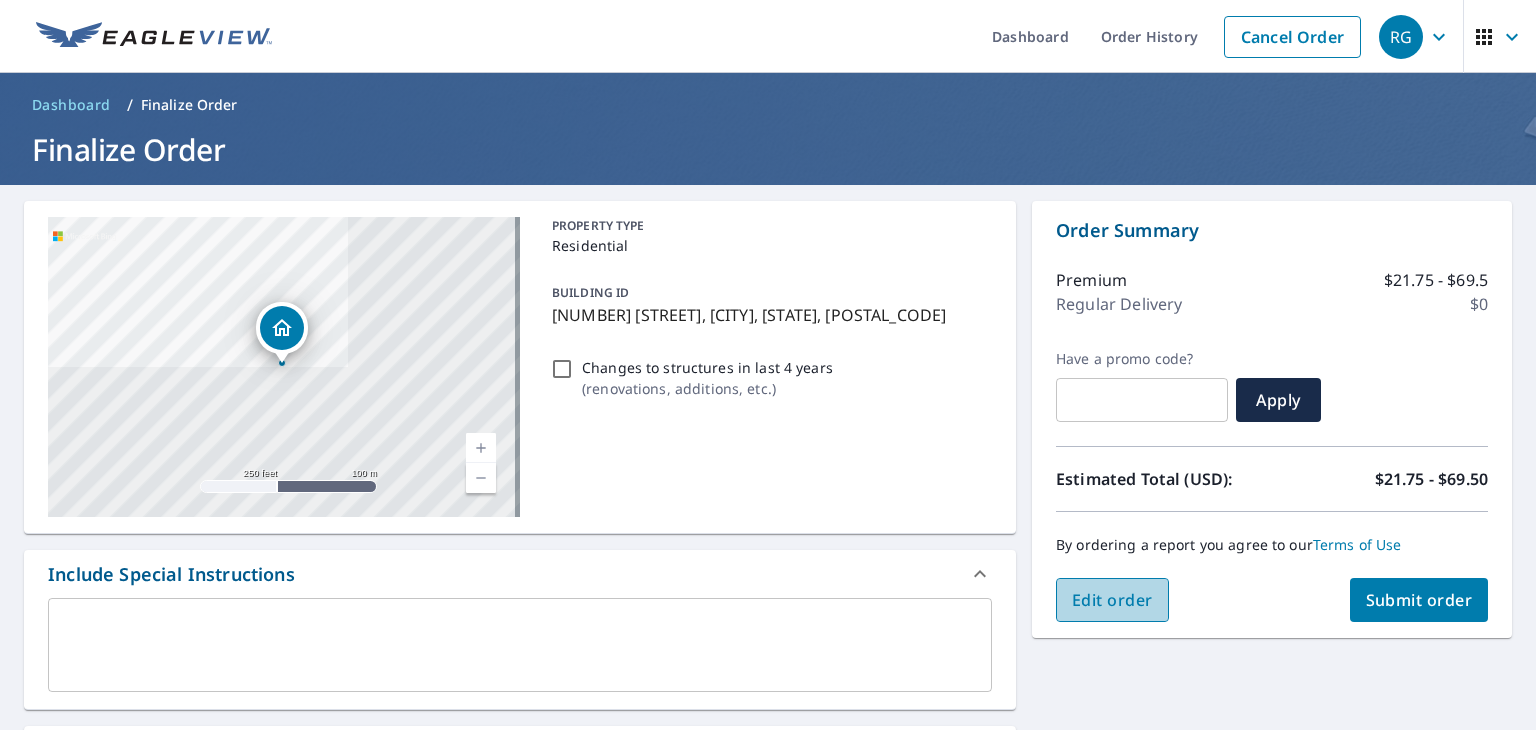 click on "Edit order" at bounding box center (1112, 600) 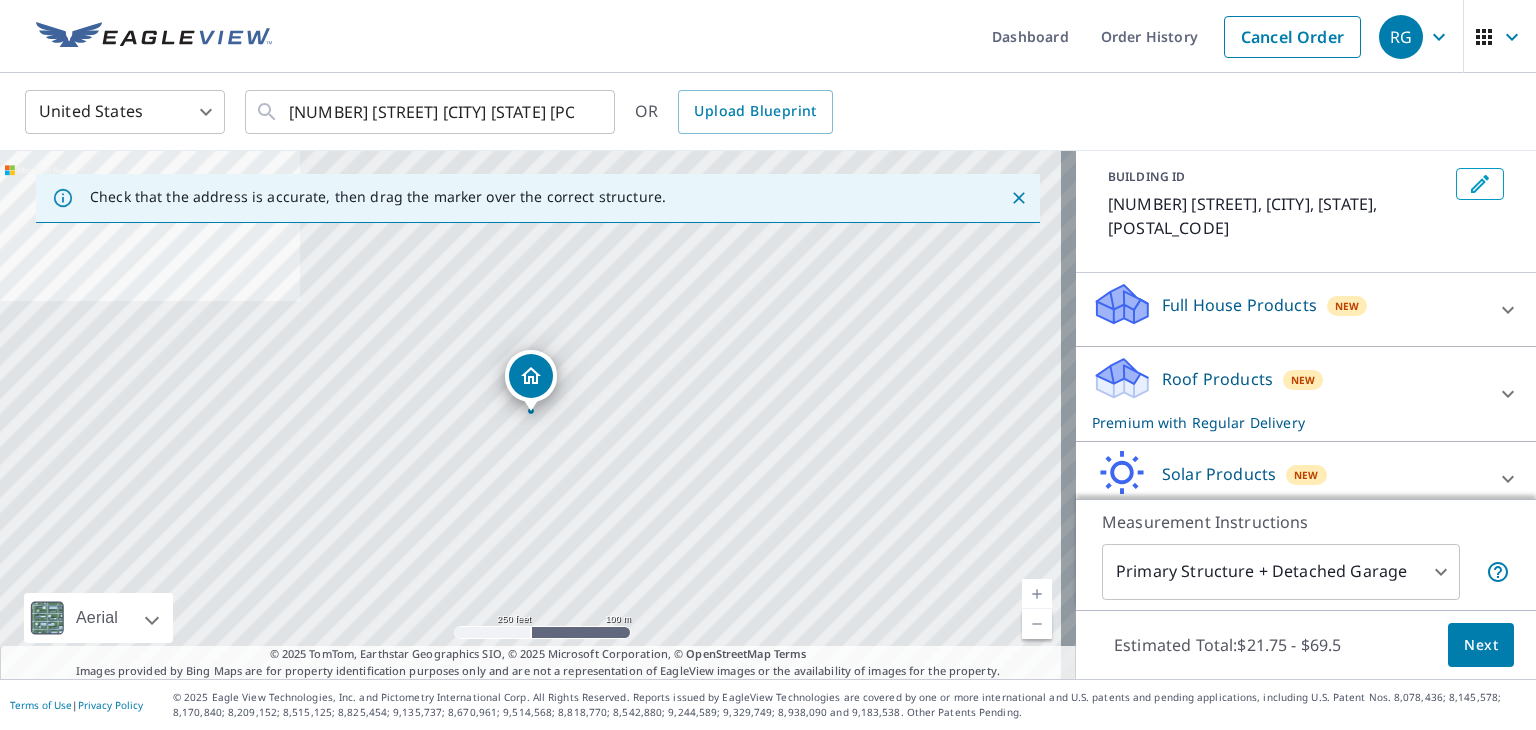scroll, scrollTop: 110, scrollLeft: 0, axis: vertical 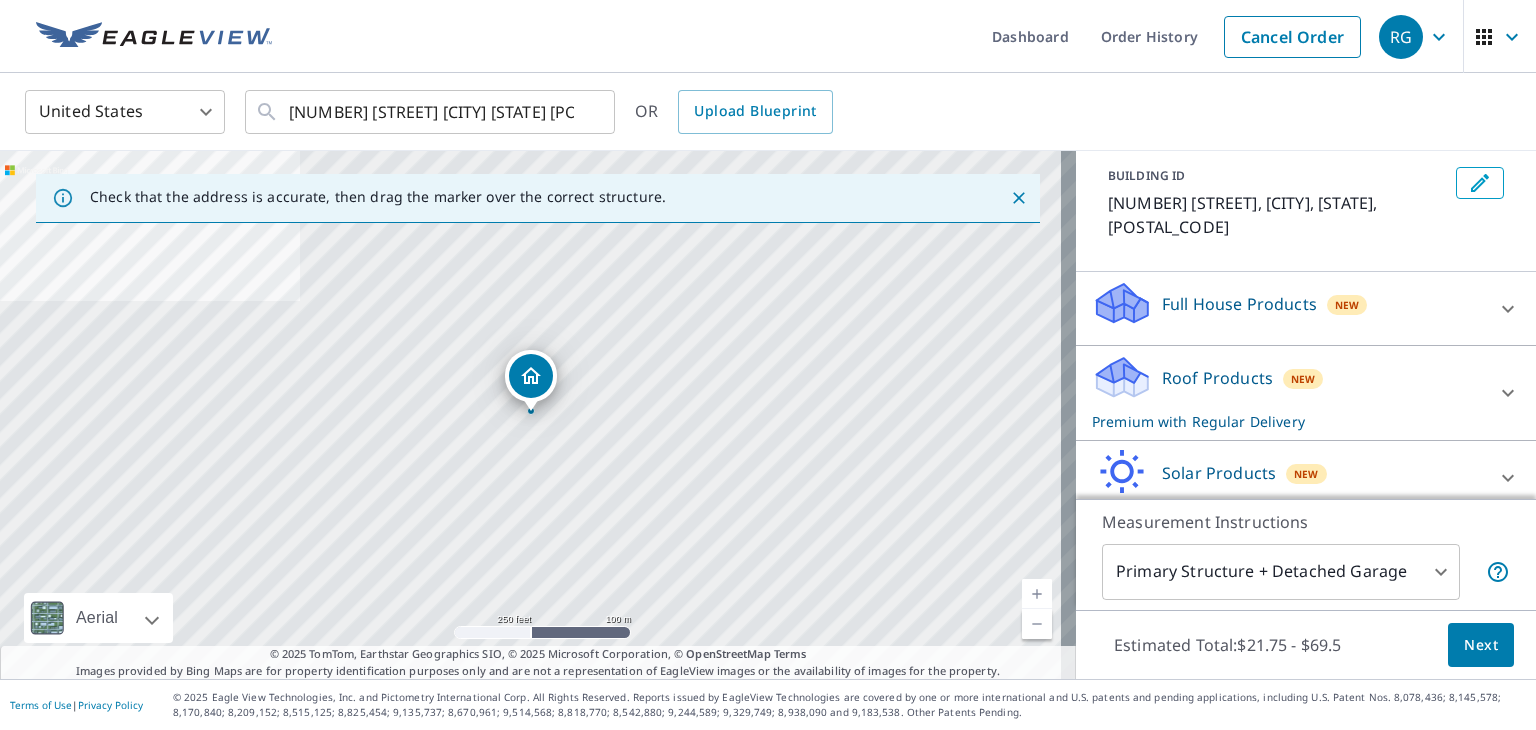 click 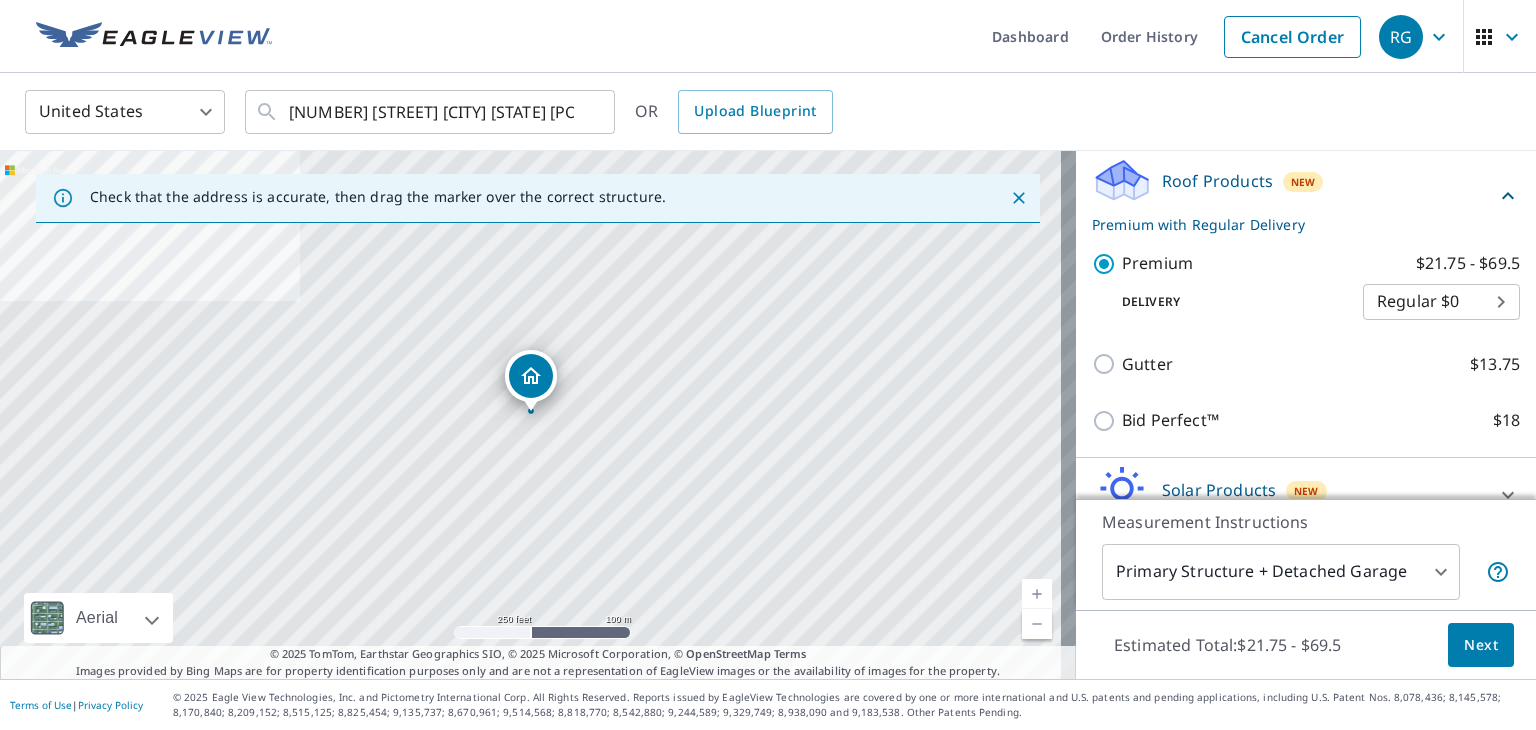 scroll, scrollTop: 366, scrollLeft: 0, axis: vertical 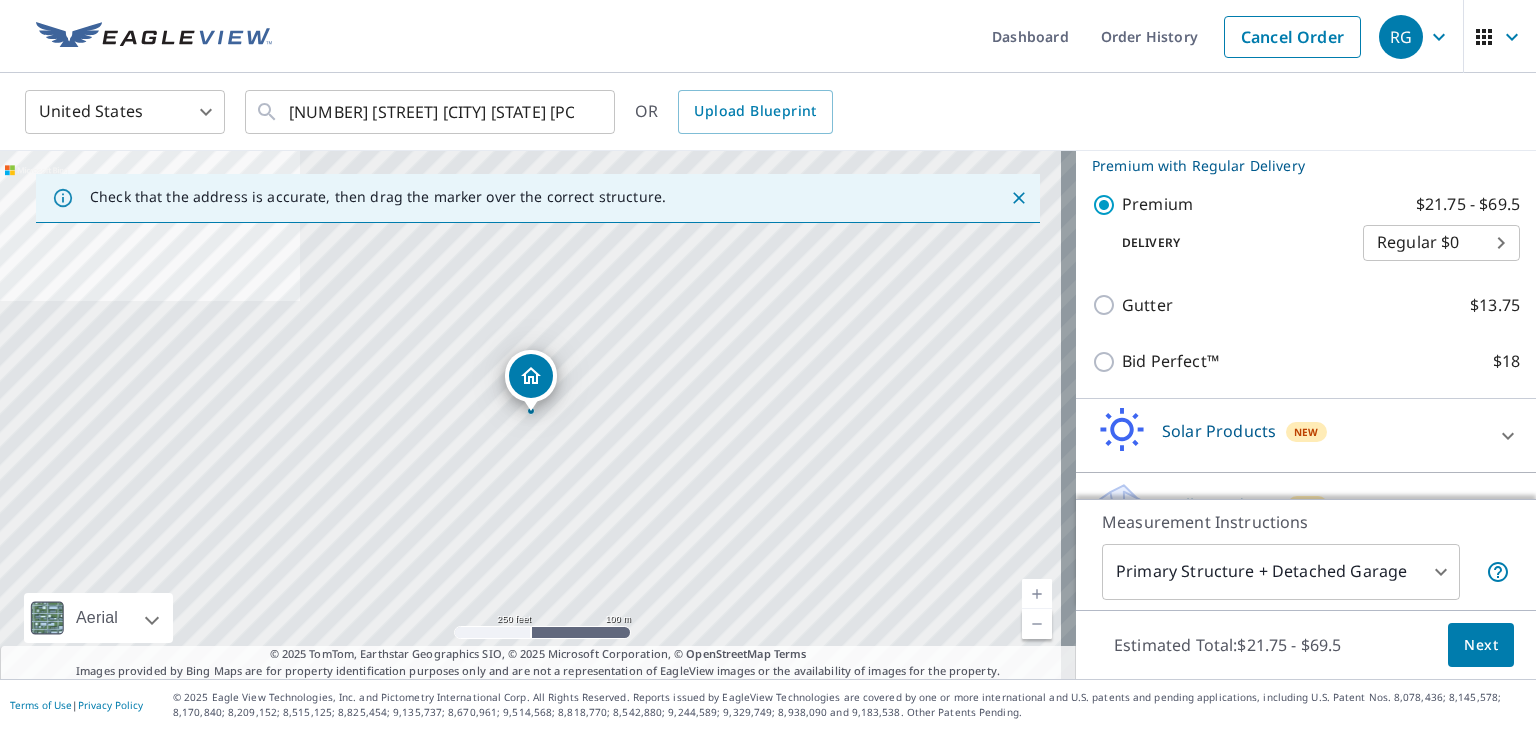 click on "Next" at bounding box center (1481, 645) 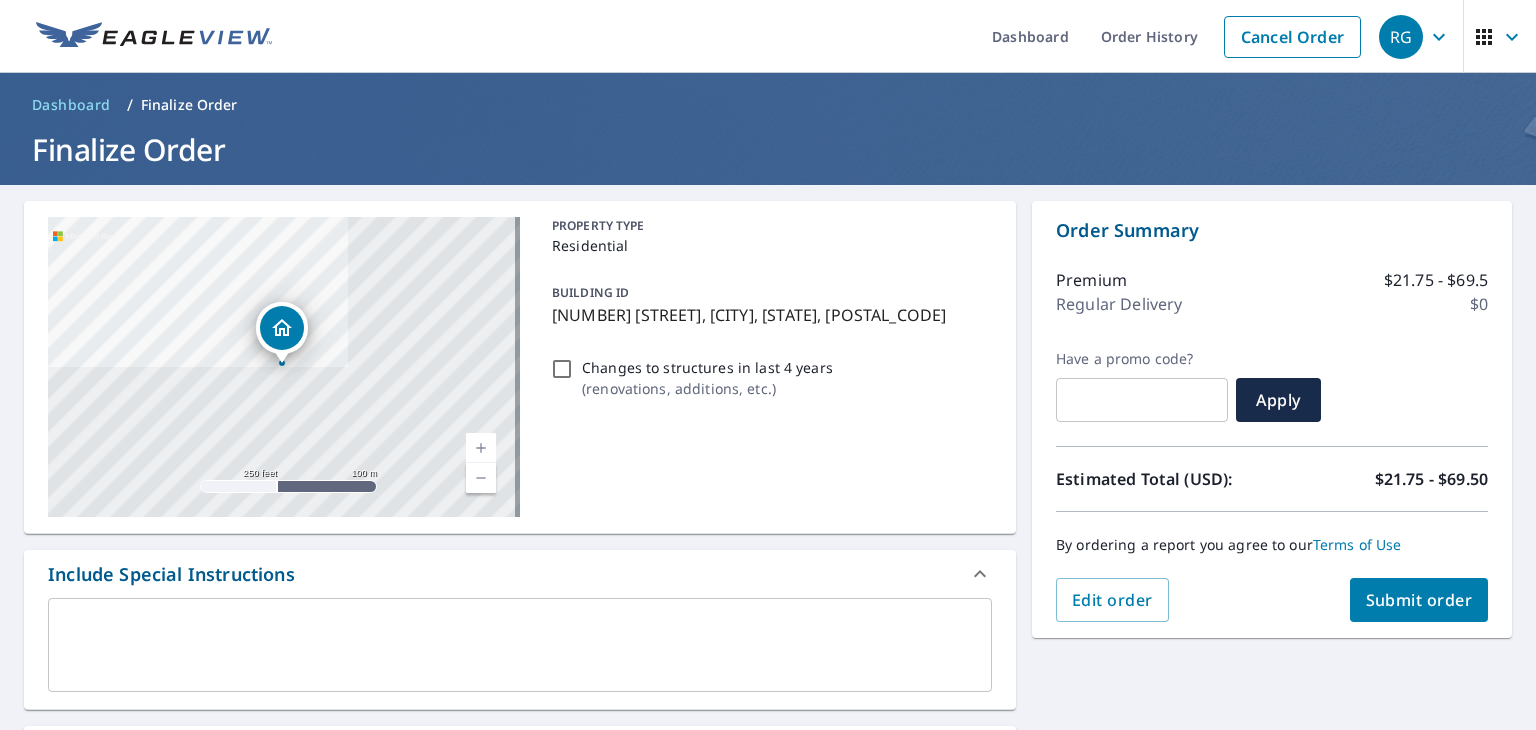 click on "Submit order" at bounding box center [1419, 600] 